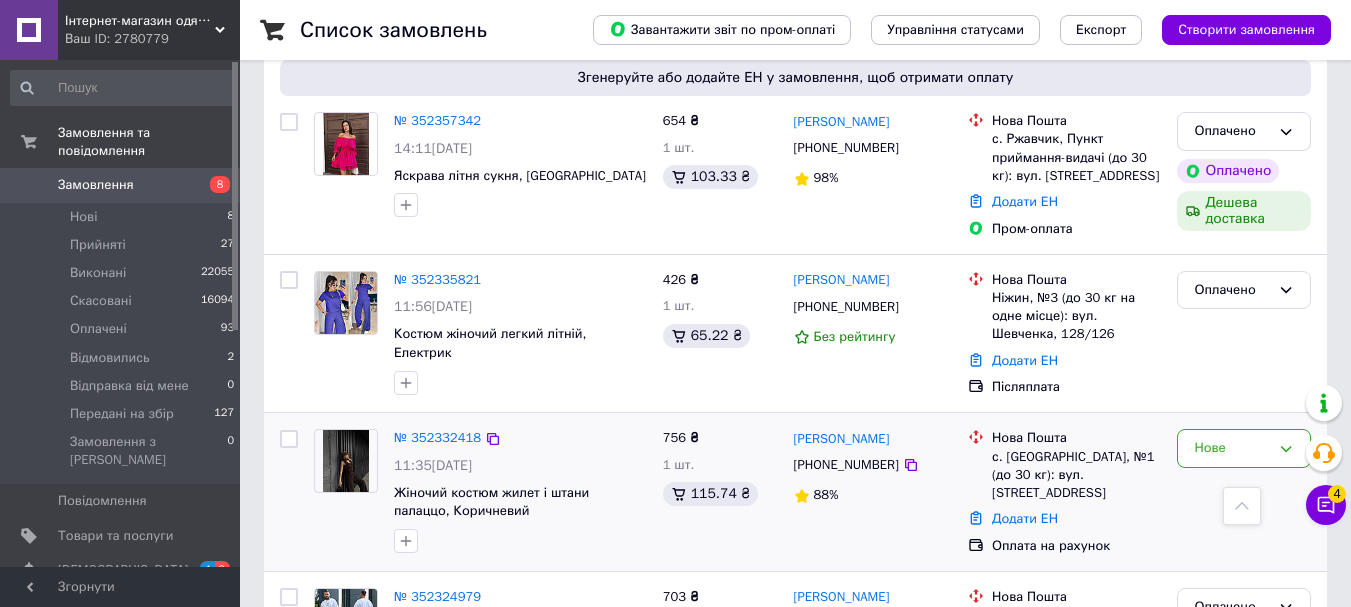scroll, scrollTop: 700, scrollLeft: 0, axis: vertical 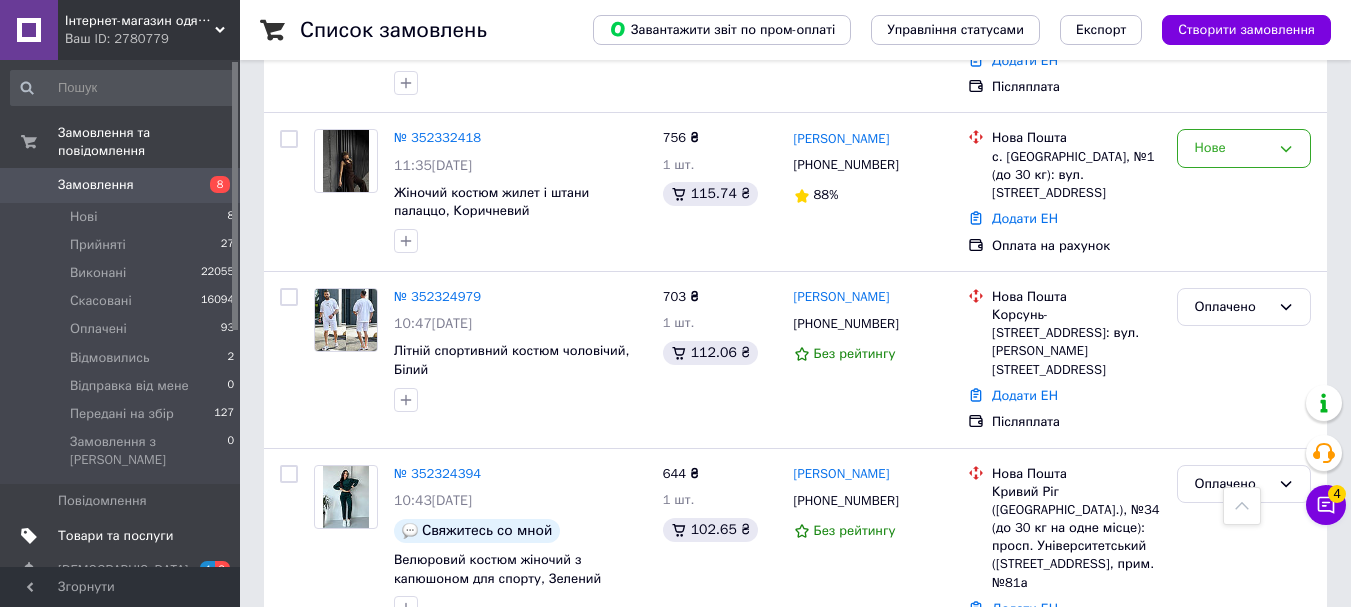 click on "Товари та послуги" at bounding box center (115, 536) 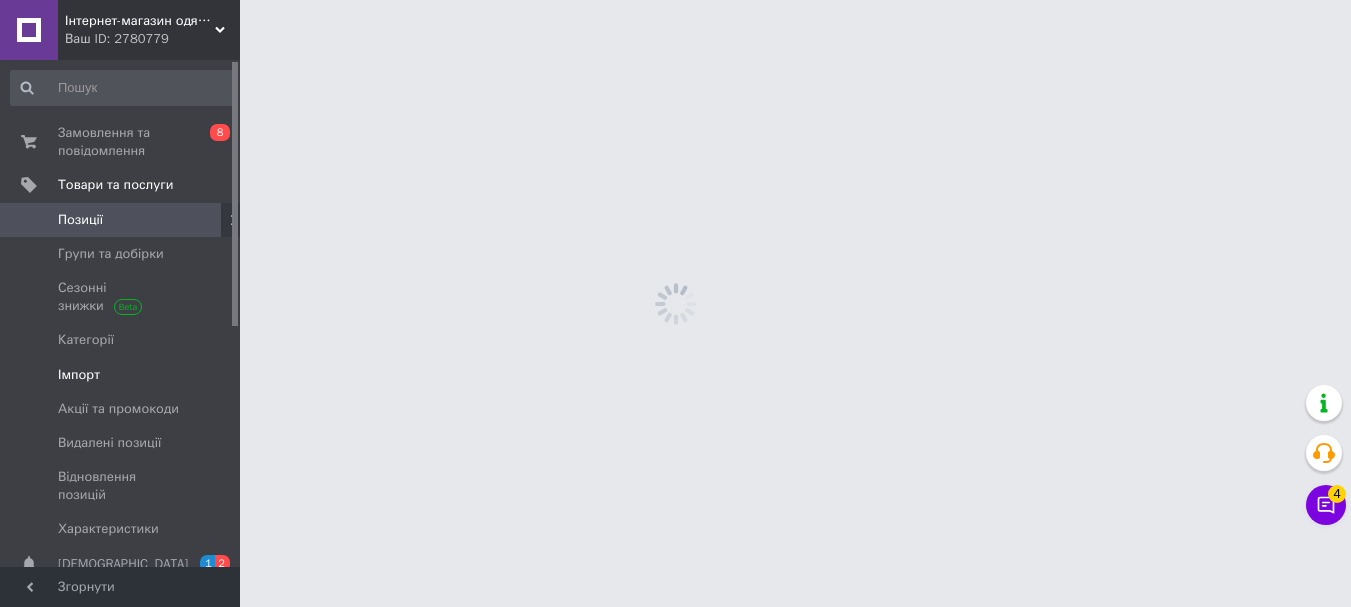 scroll, scrollTop: 0, scrollLeft: 0, axis: both 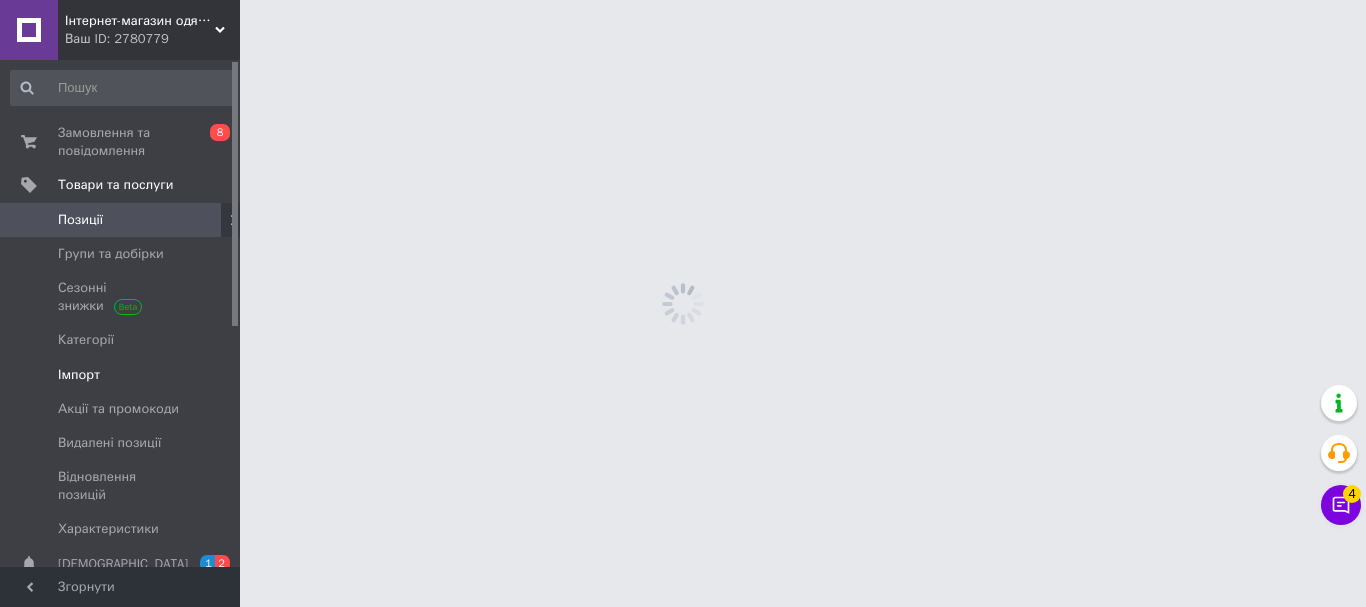 click on "Імпорт" at bounding box center (121, 375) 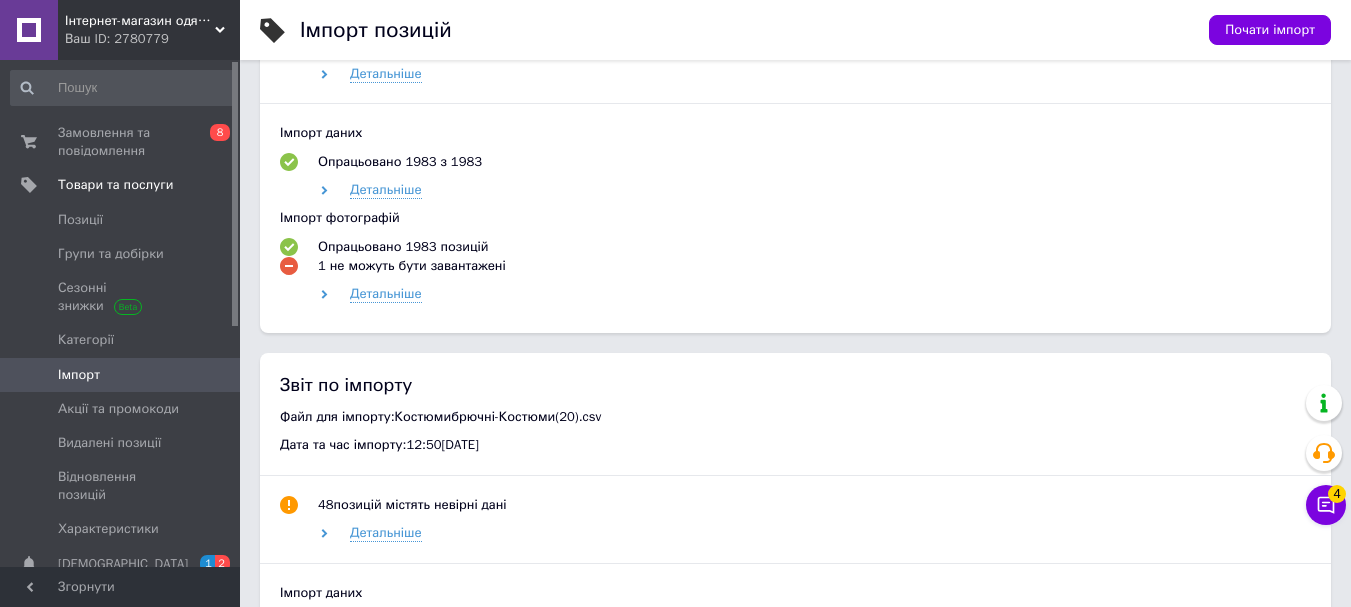 scroll, scrollTop: 700, scrollLeft: 0, axis: vertical 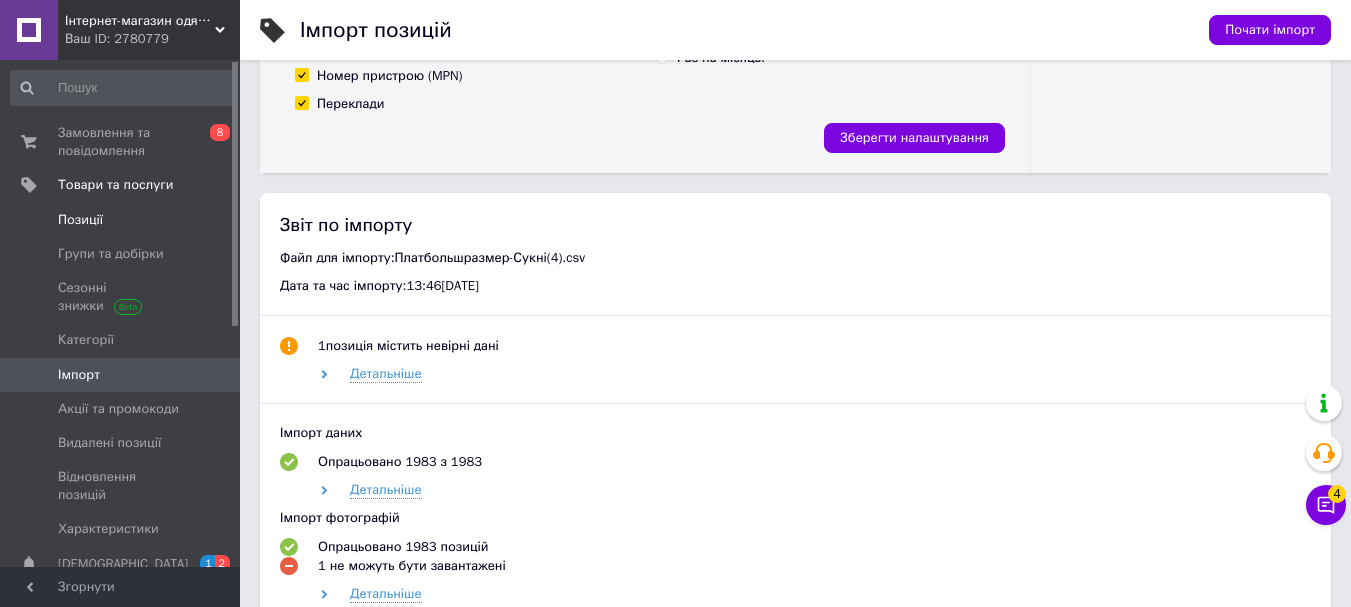 click on "Позиції" at bounding box center [80, 220] 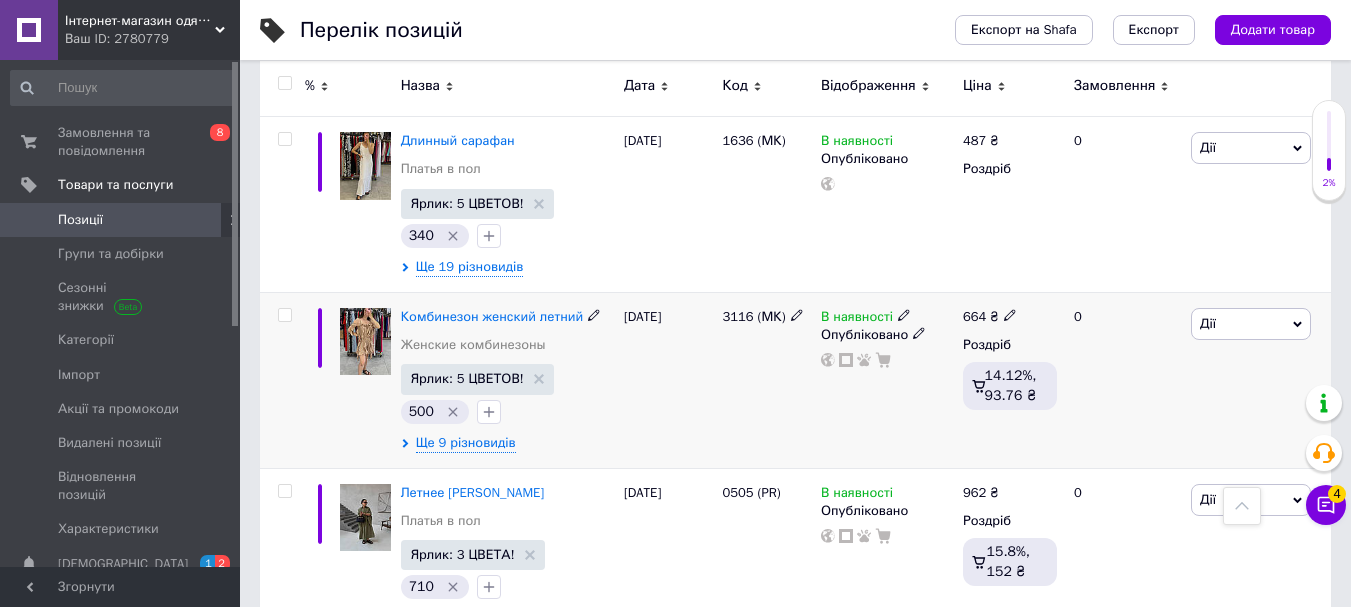 scroll, scrollTop: 1700, scrollLeft: 0, axis: vertical 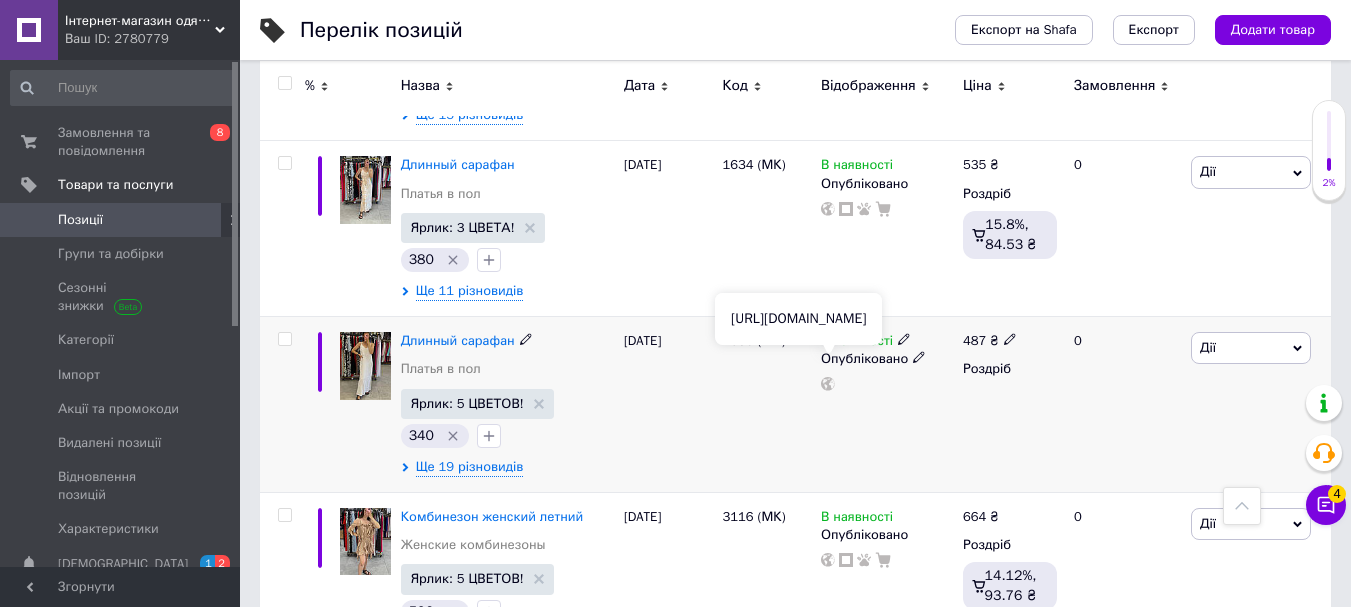 click 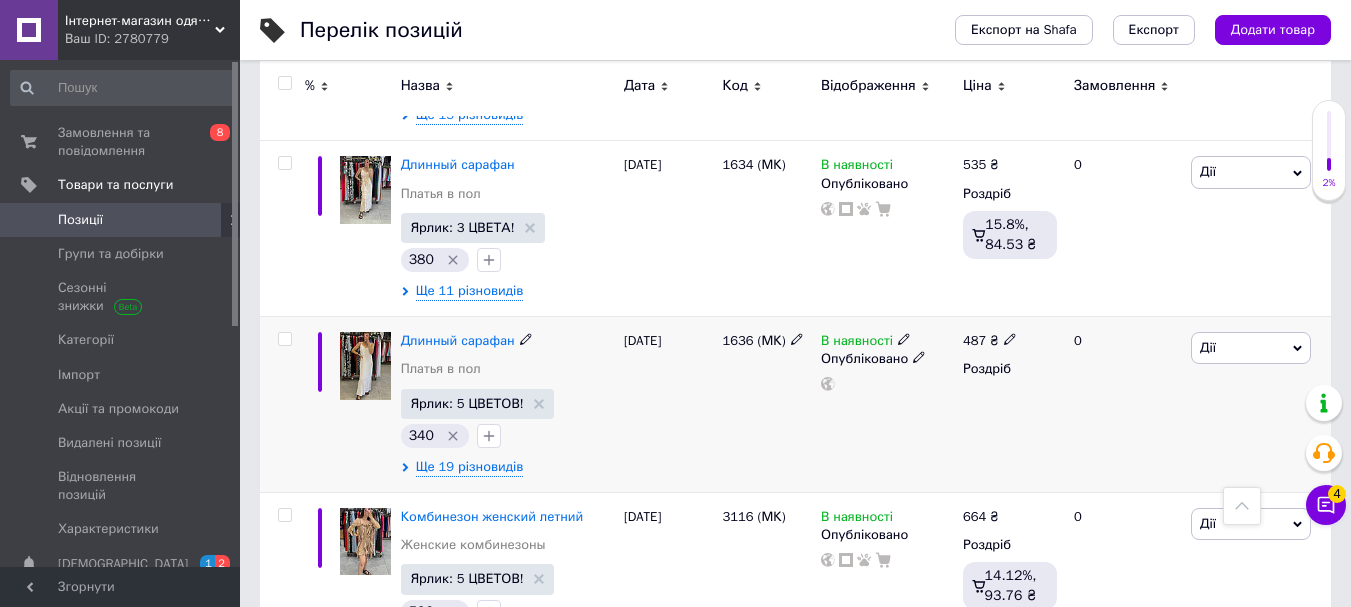 click at bounding box center [284, 339] 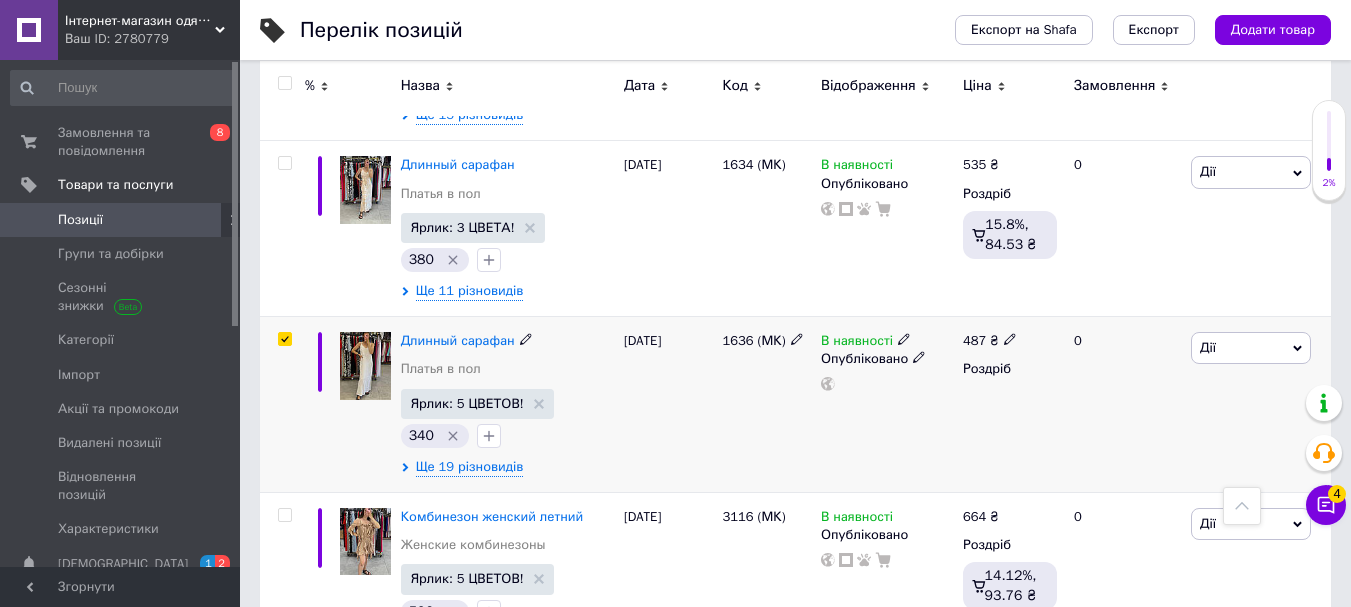 checkbox on "true" 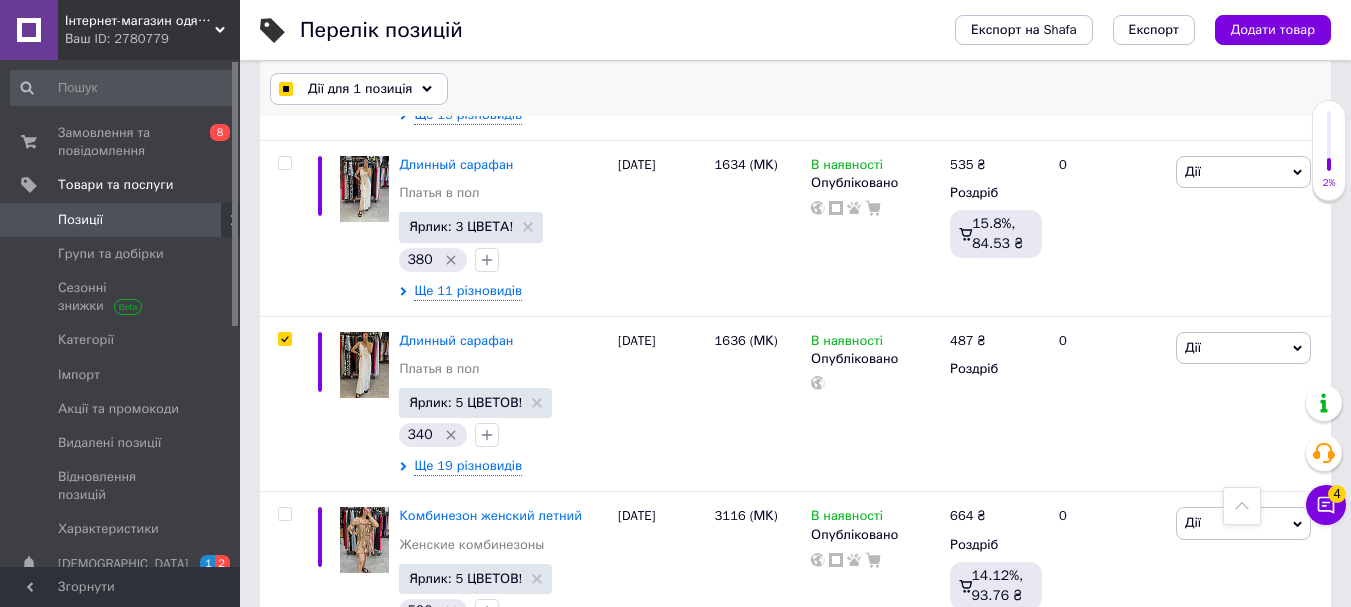 click on "Дії для 1 позиція" at bounding box center [360, 89] 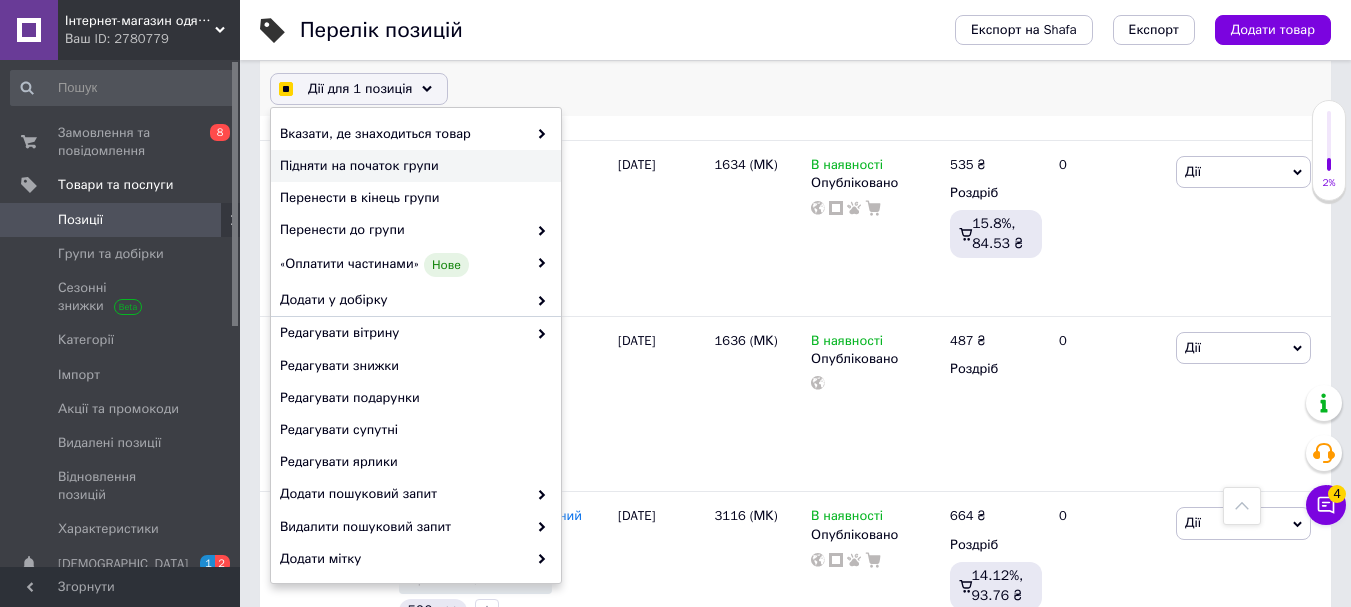 click on "Підняти на початок групи" at bounding box center (413, 166) 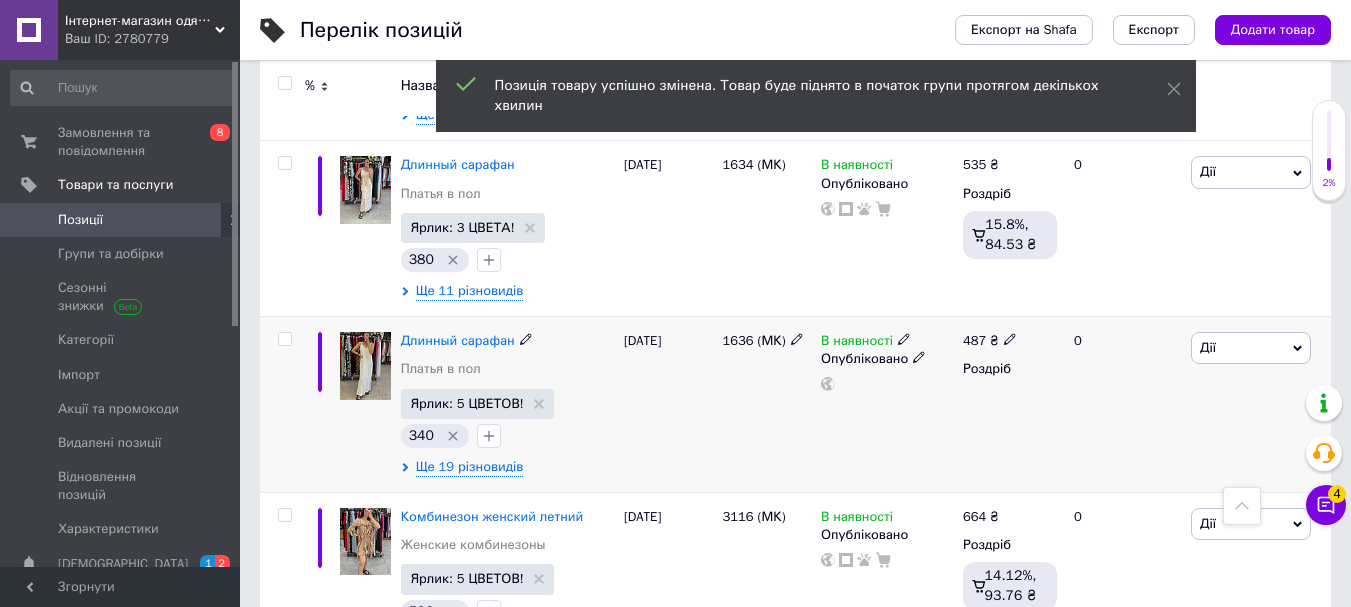 click at bounding box center (284, 339) 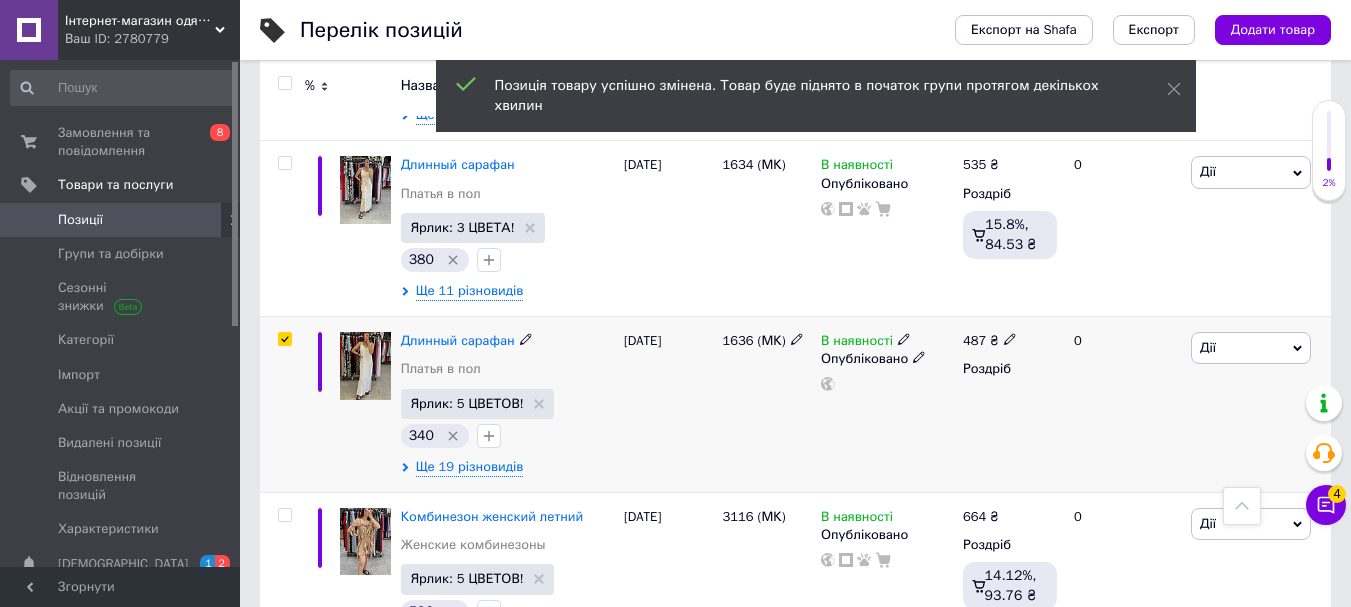 checkbox on "true" 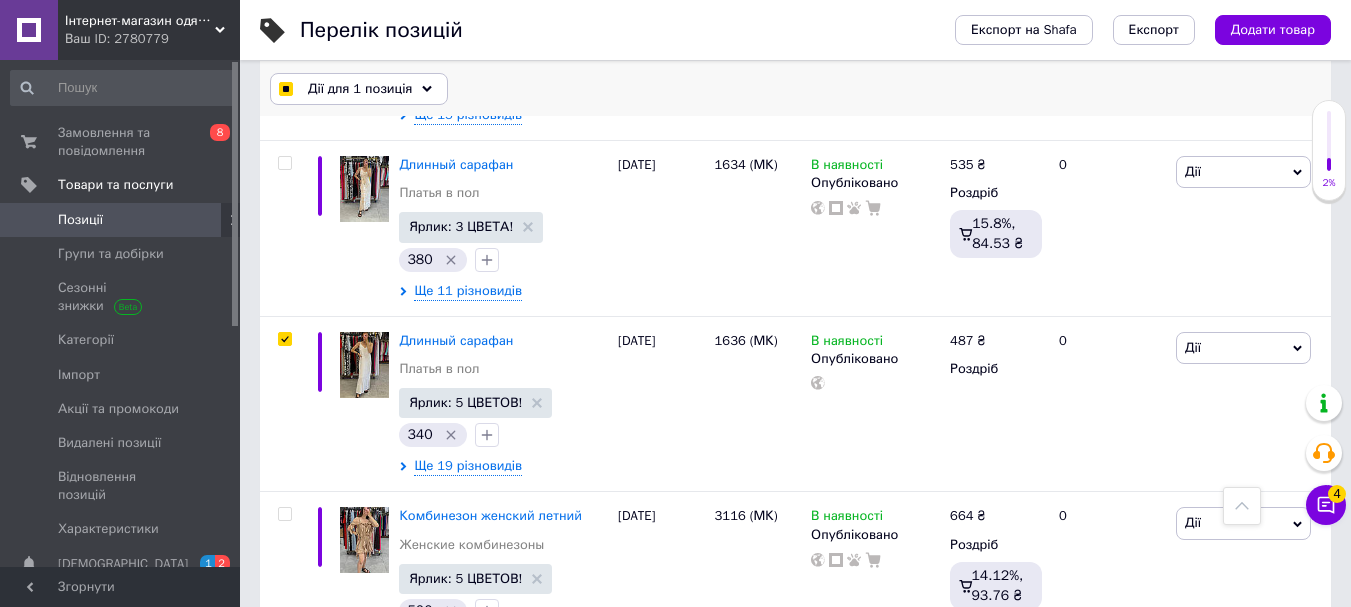 click on "Дії для 1 позиція" at bounding box center (360, 89) 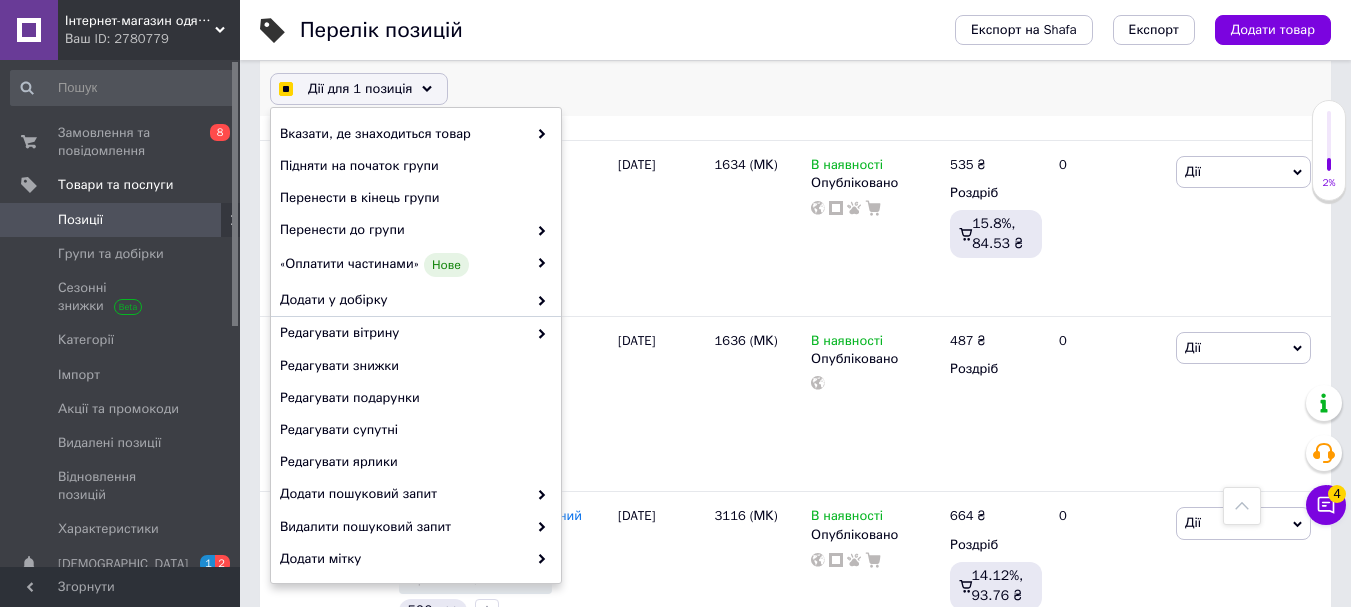 checkbox on "true" 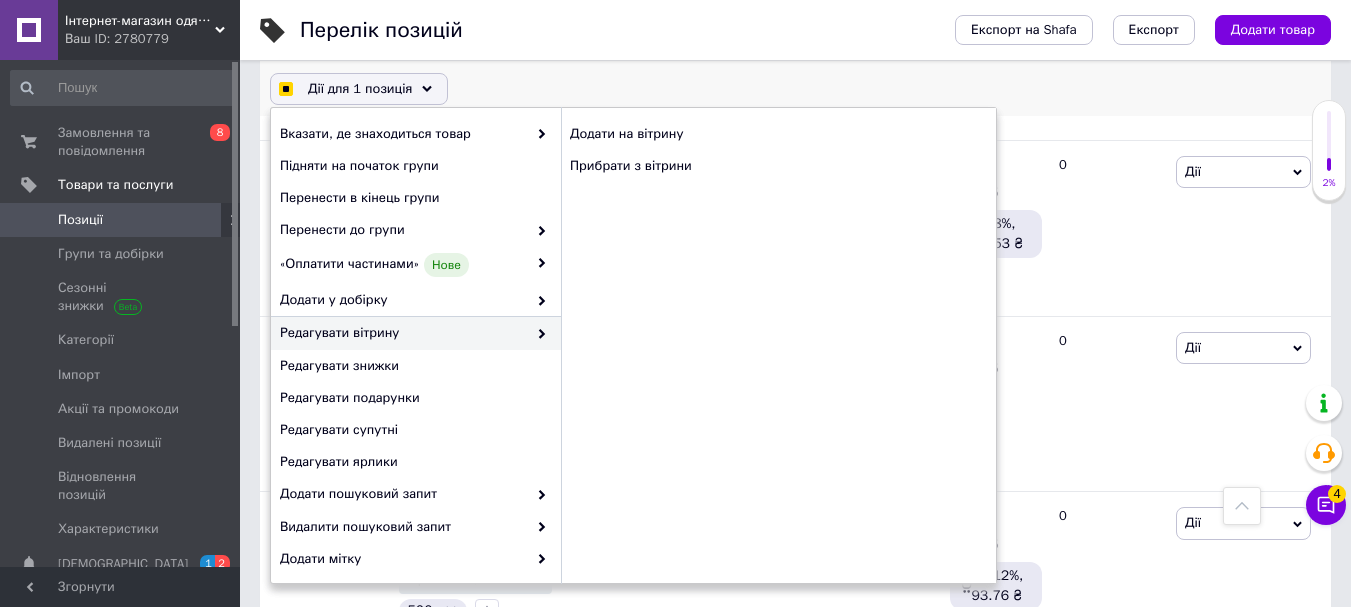 scroll, scrollTop: 295, scrollLeft: 0, axis: vertical 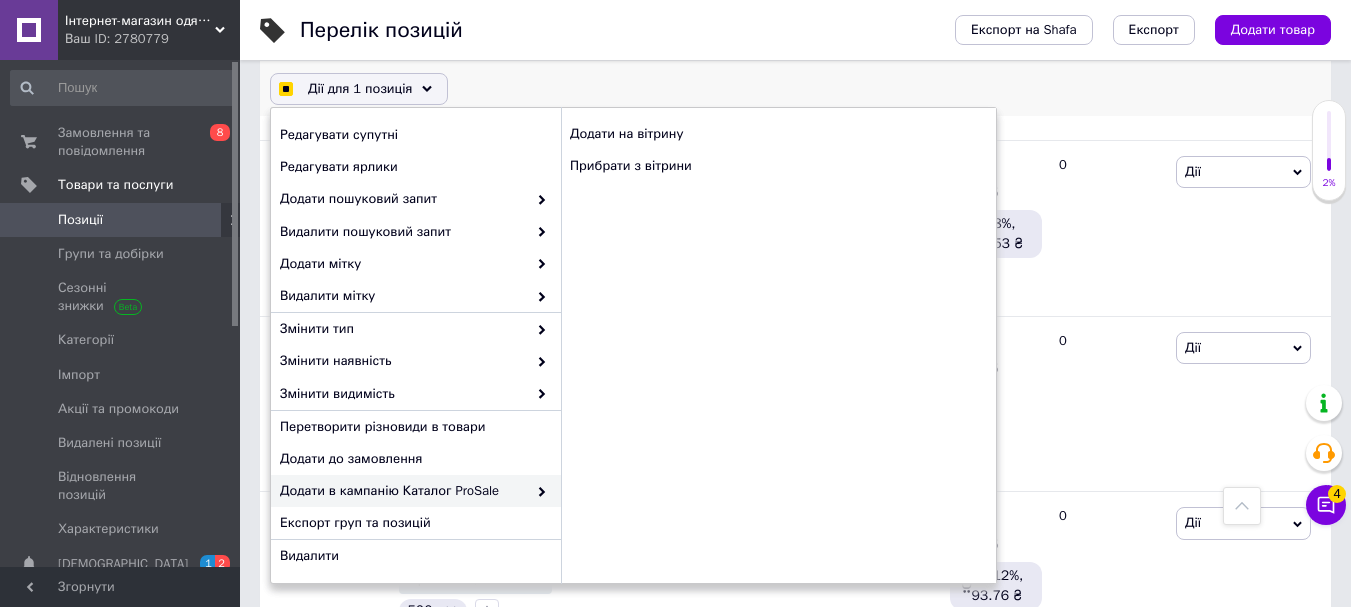 checkbox on "true" 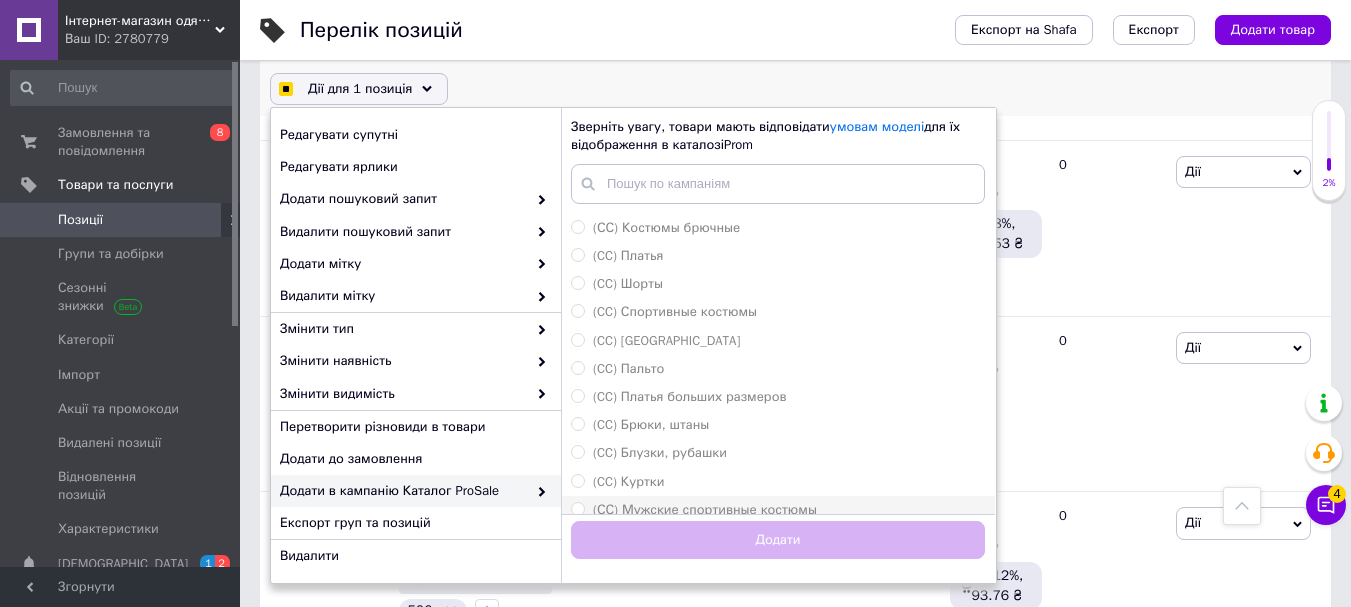 scroll, scrollTop: 200, scrollLeft: 0, axis: vertical 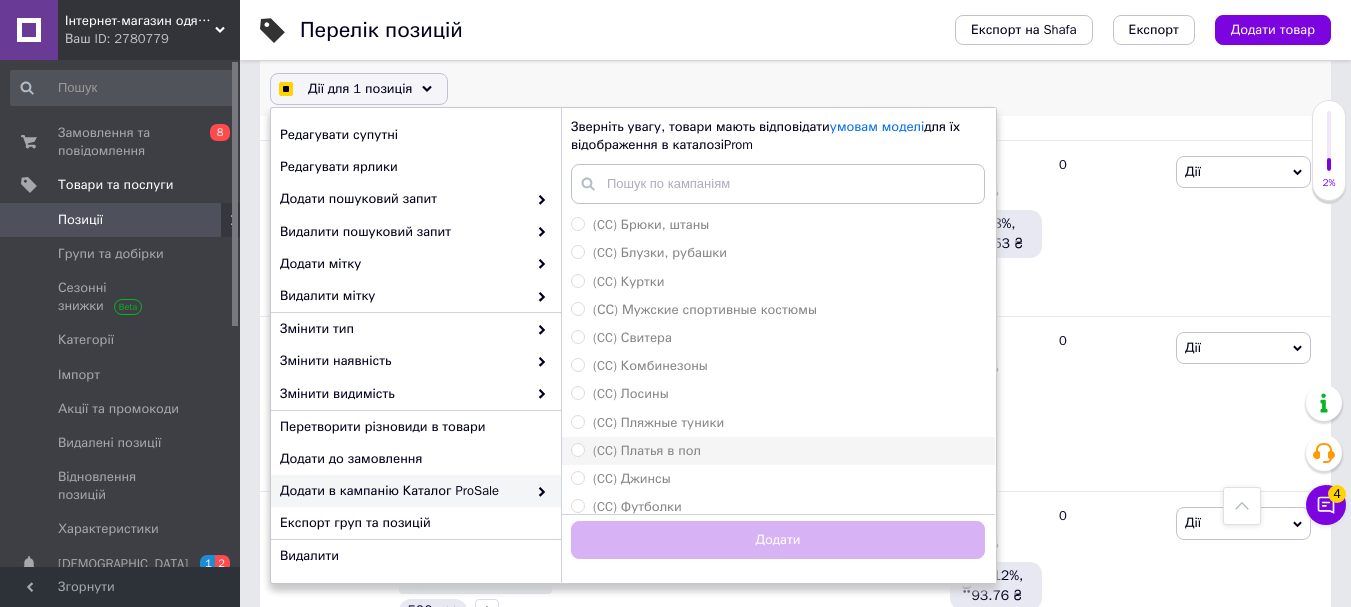 checkbox on "true" 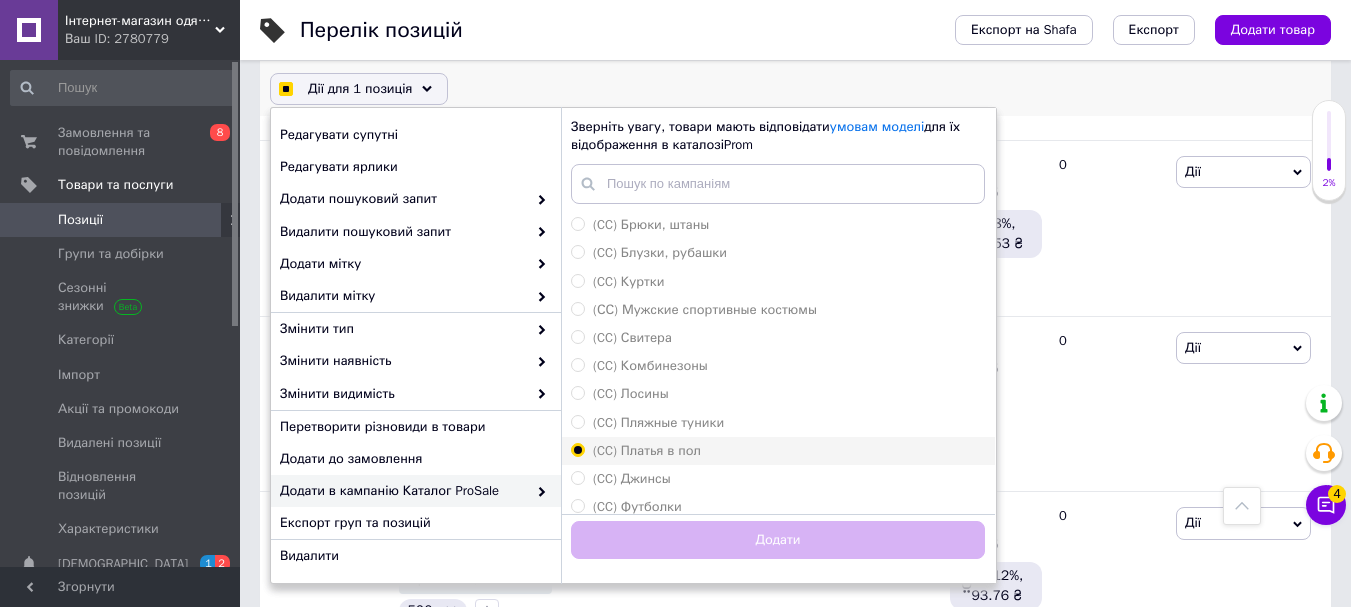 checkbox on "true" 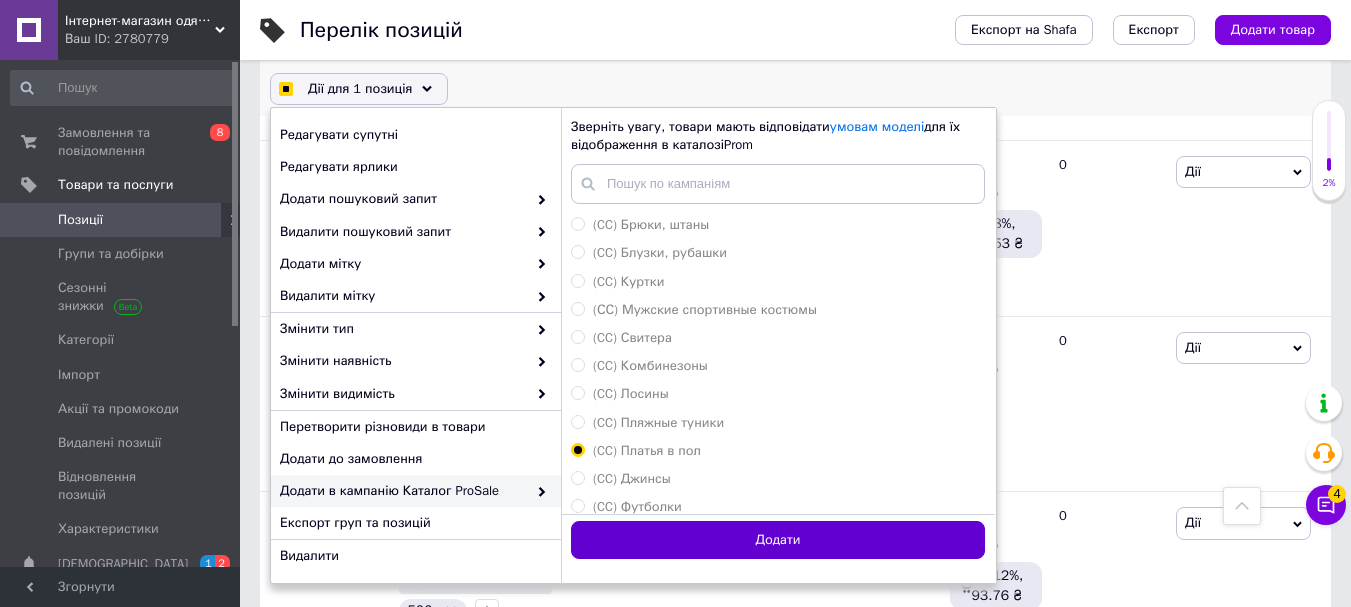 click on "Додати" at bounding box center [778, 540] 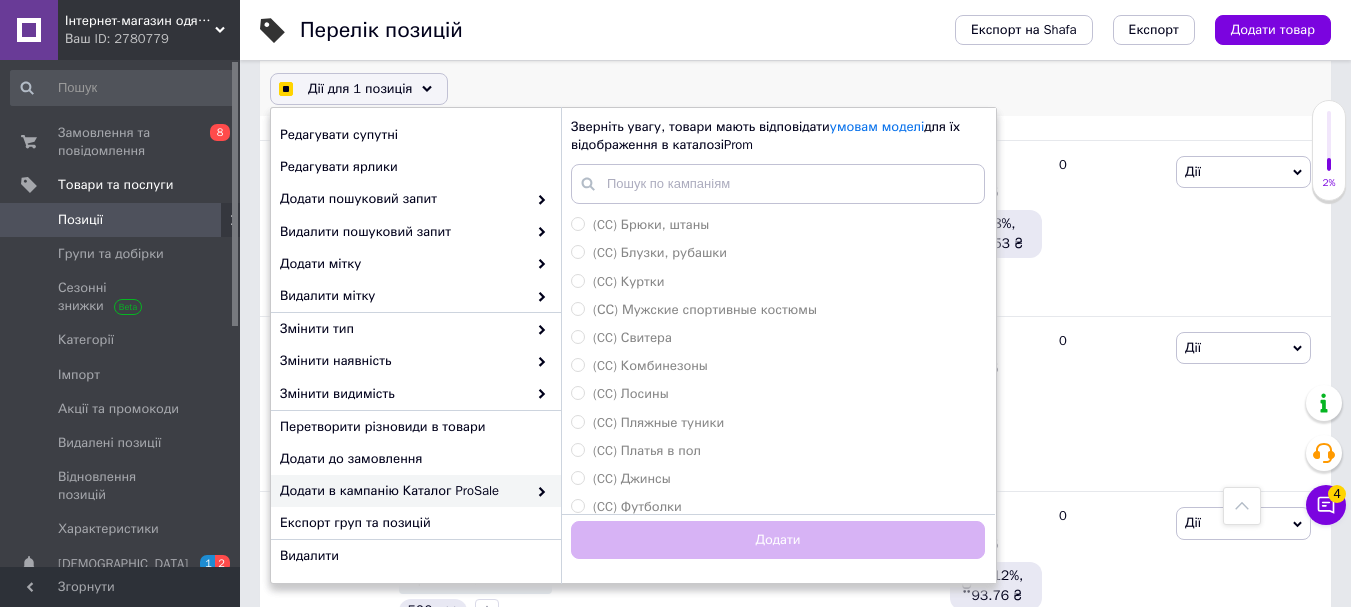 checkbox on "true" 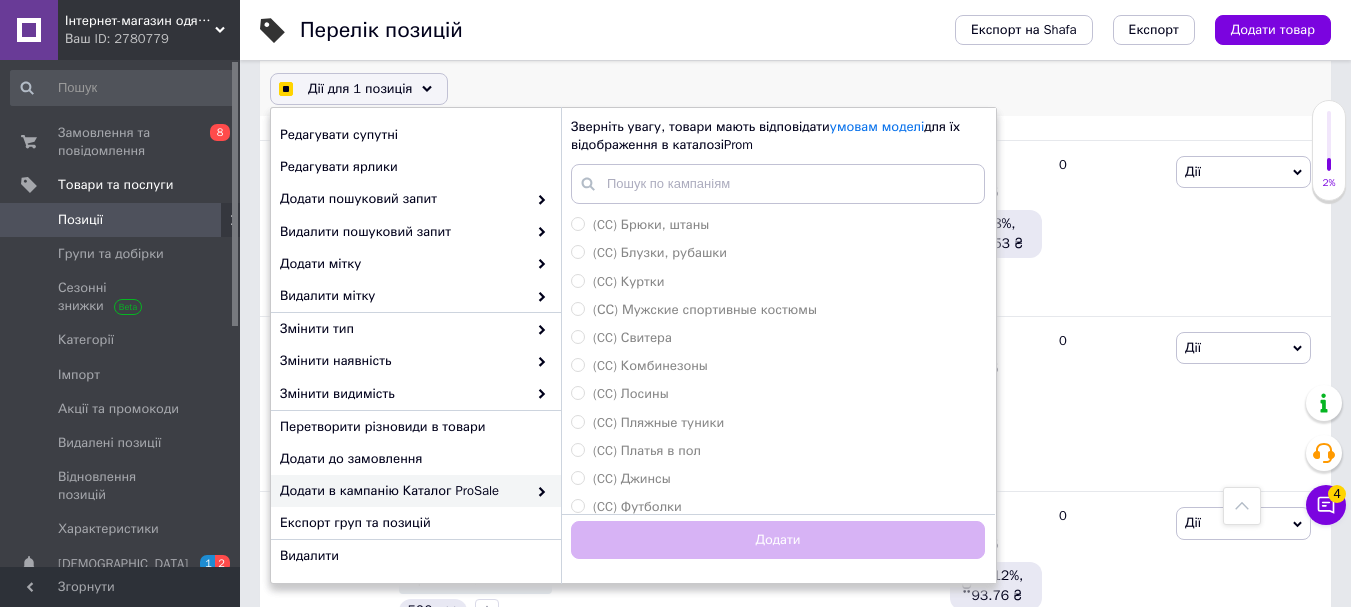 checkbox on "false" 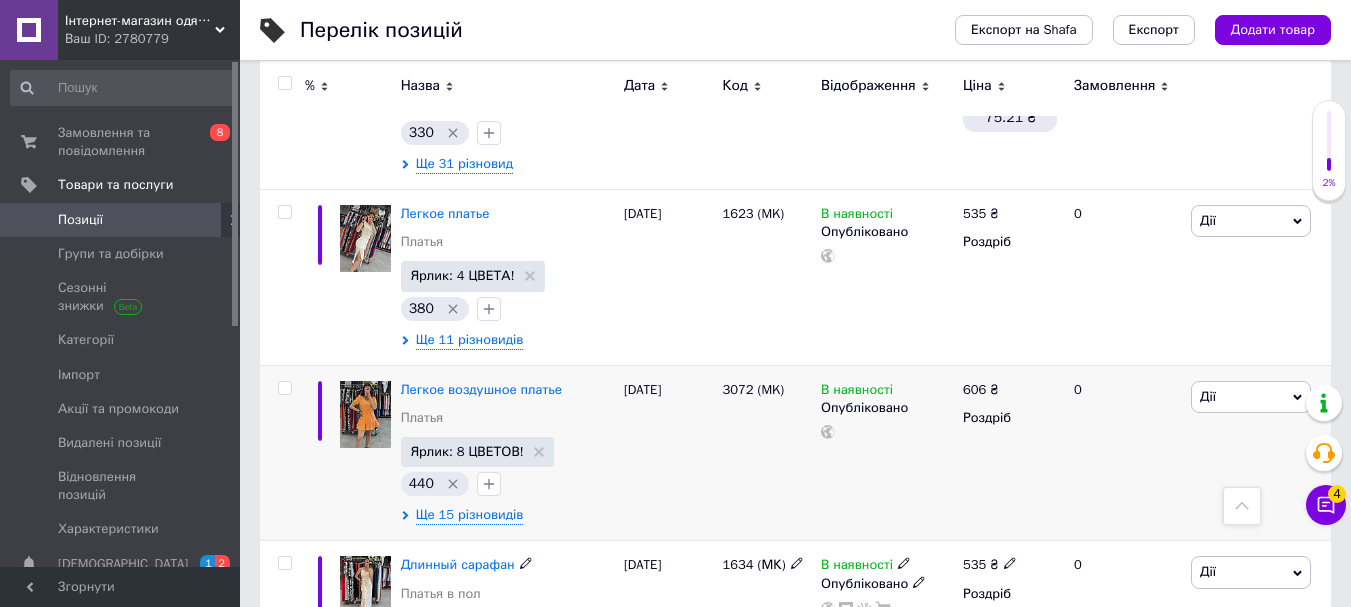scroll, scrollTop: 1500, scrollLeft: 0, axis: vertical 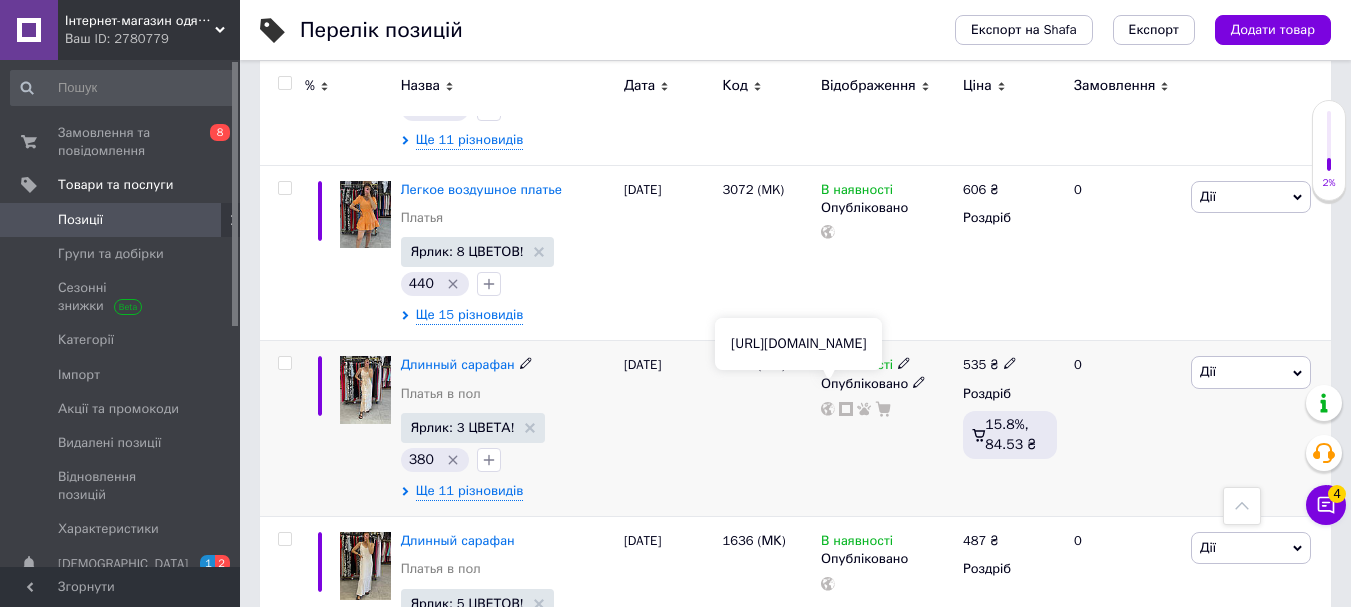 click 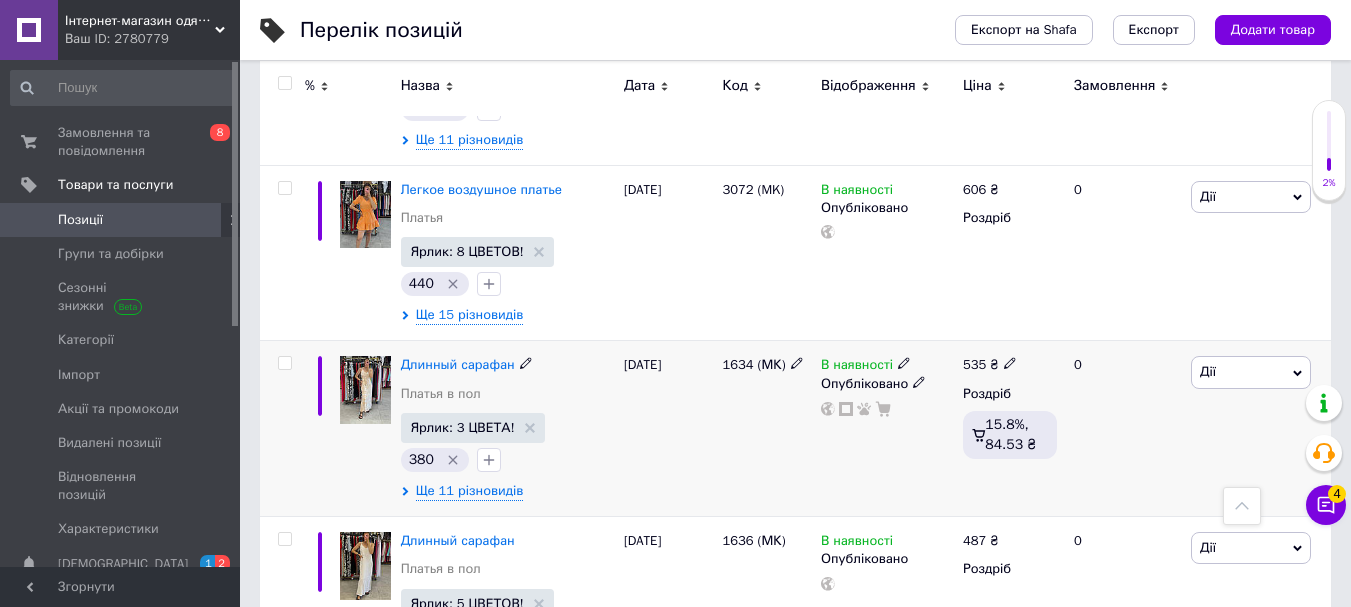 scroll, scrollTop: 1300, scrollLeft: 0, axis: vertical 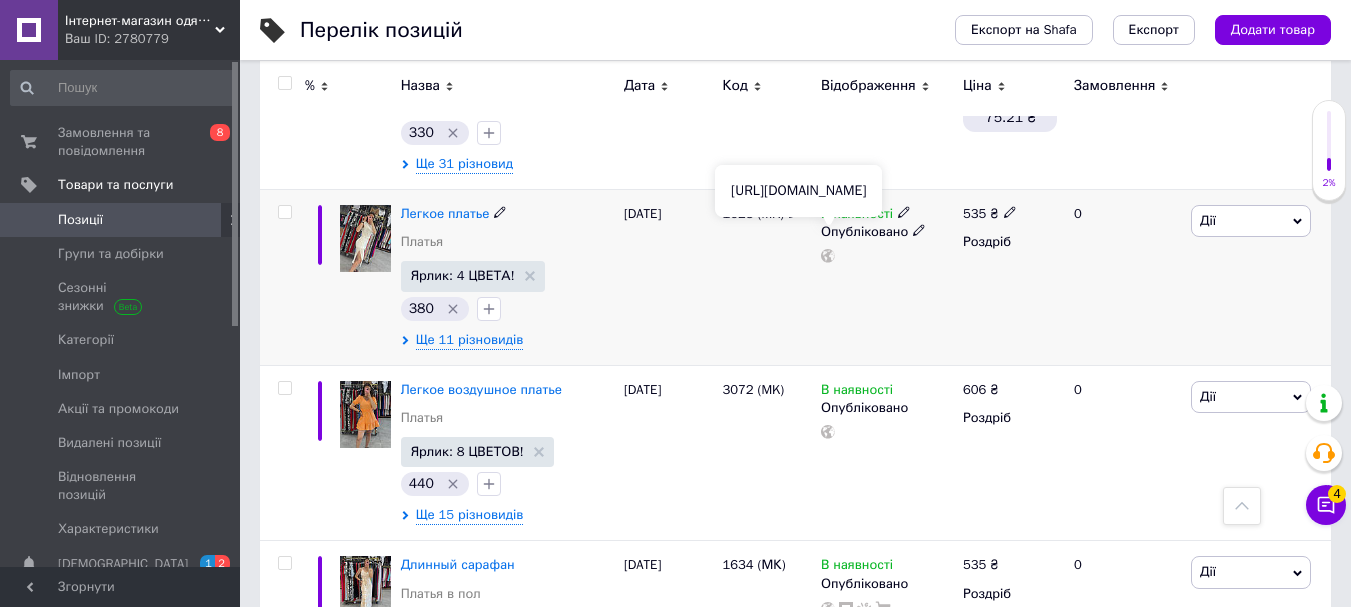 click 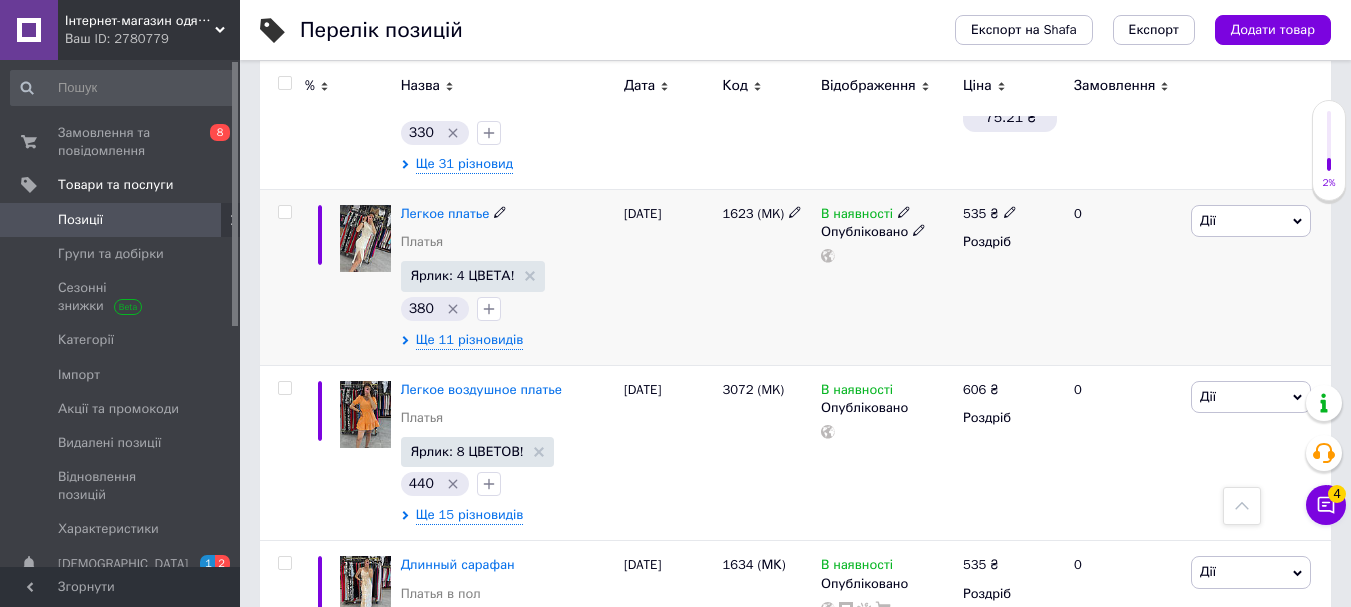 click at bounding box center (284, 212) 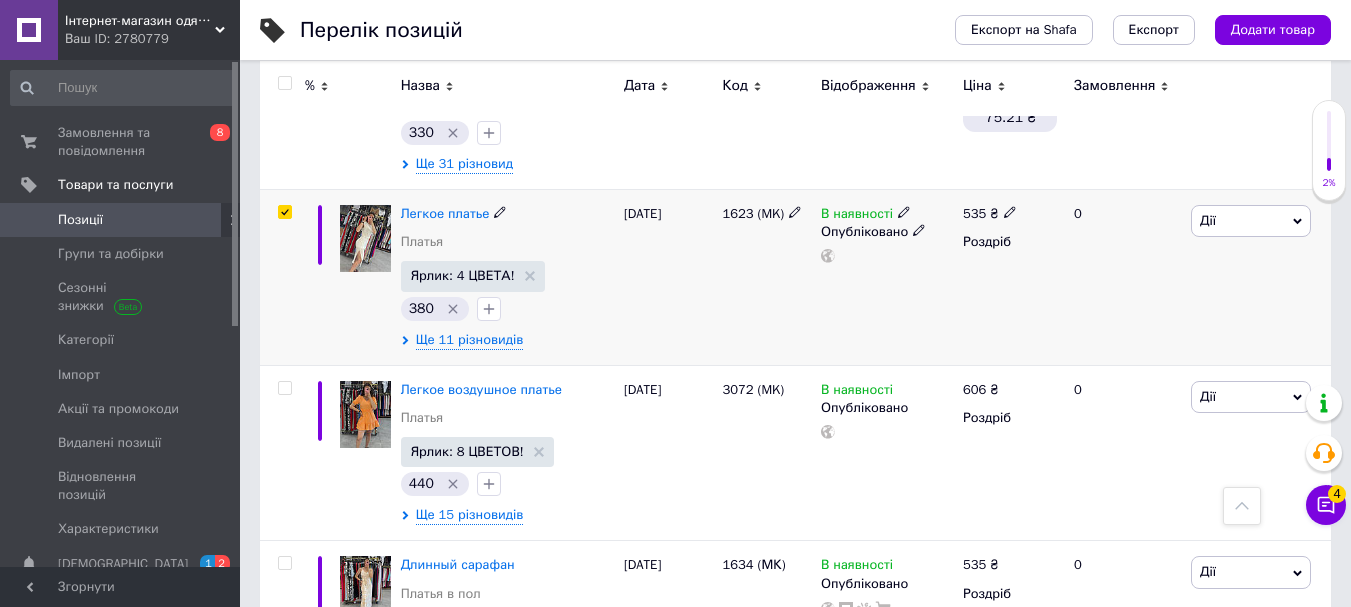 checkbox on "true" 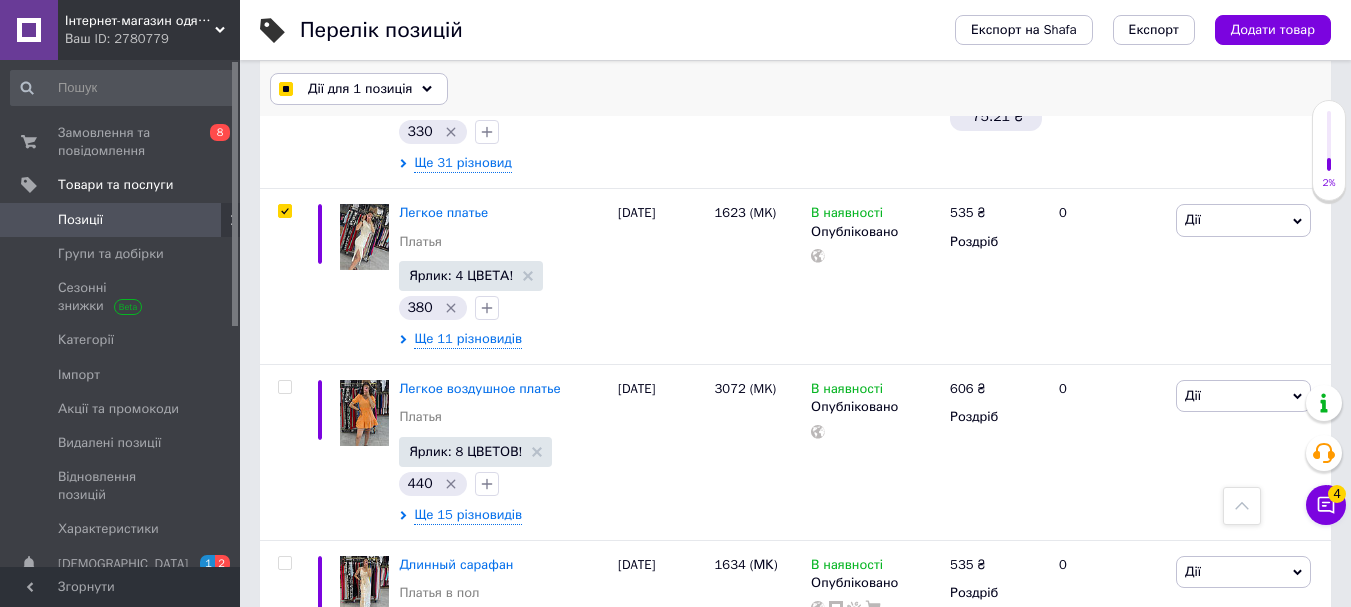 click on "Дії для 1 позиція" at bounding box center (360, 89) 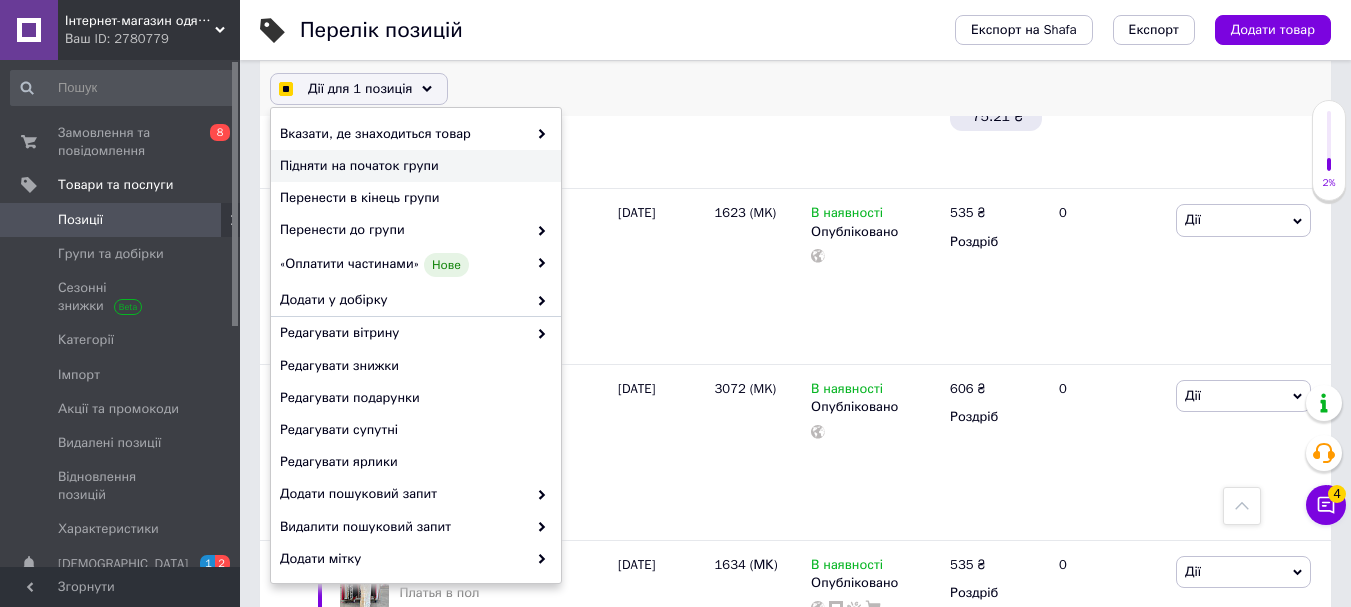 checkbox on "true" 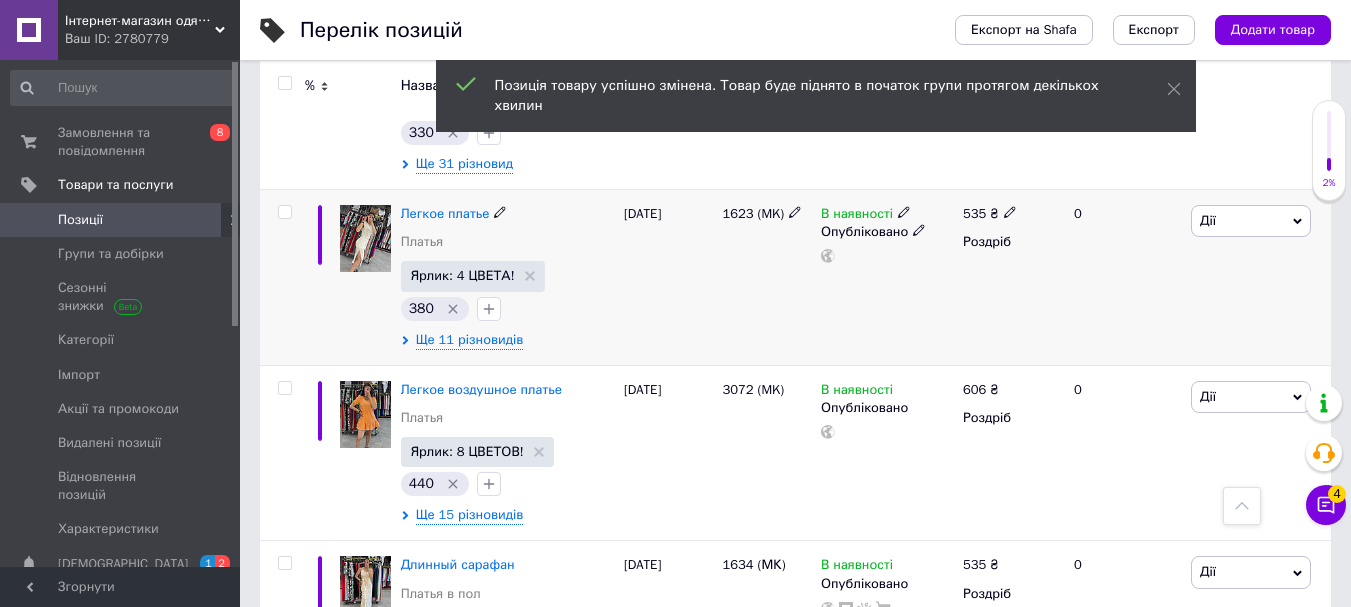 click at bounding box center [284, 212] 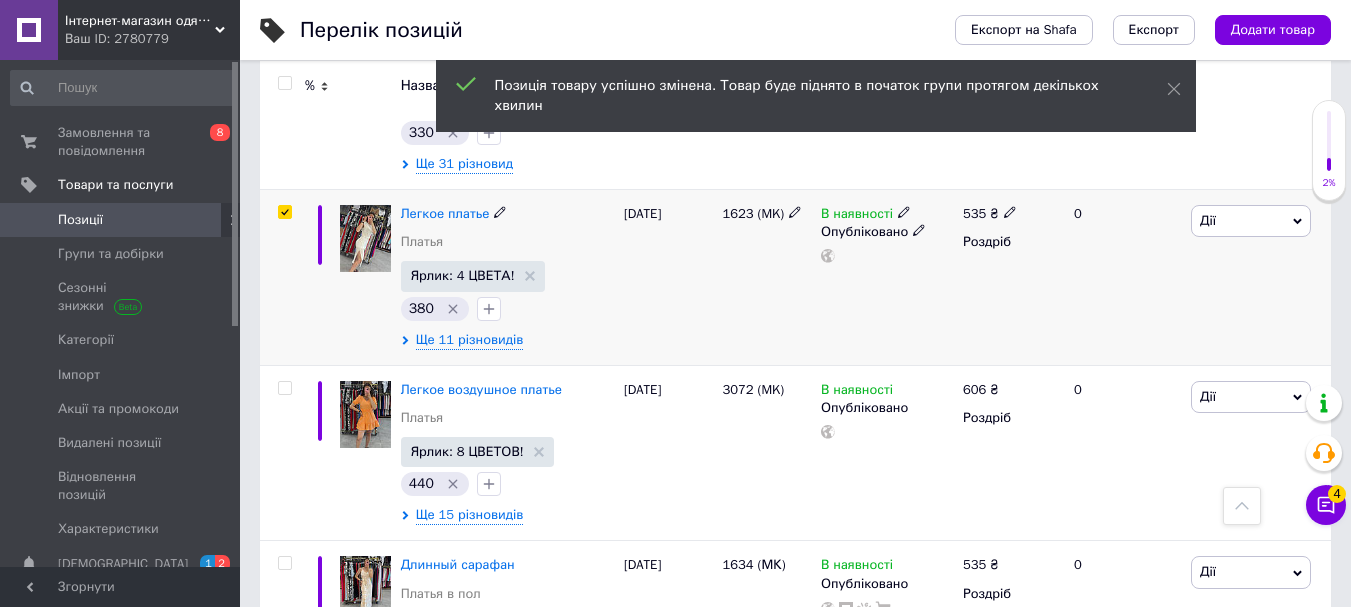 checkbox on "true" 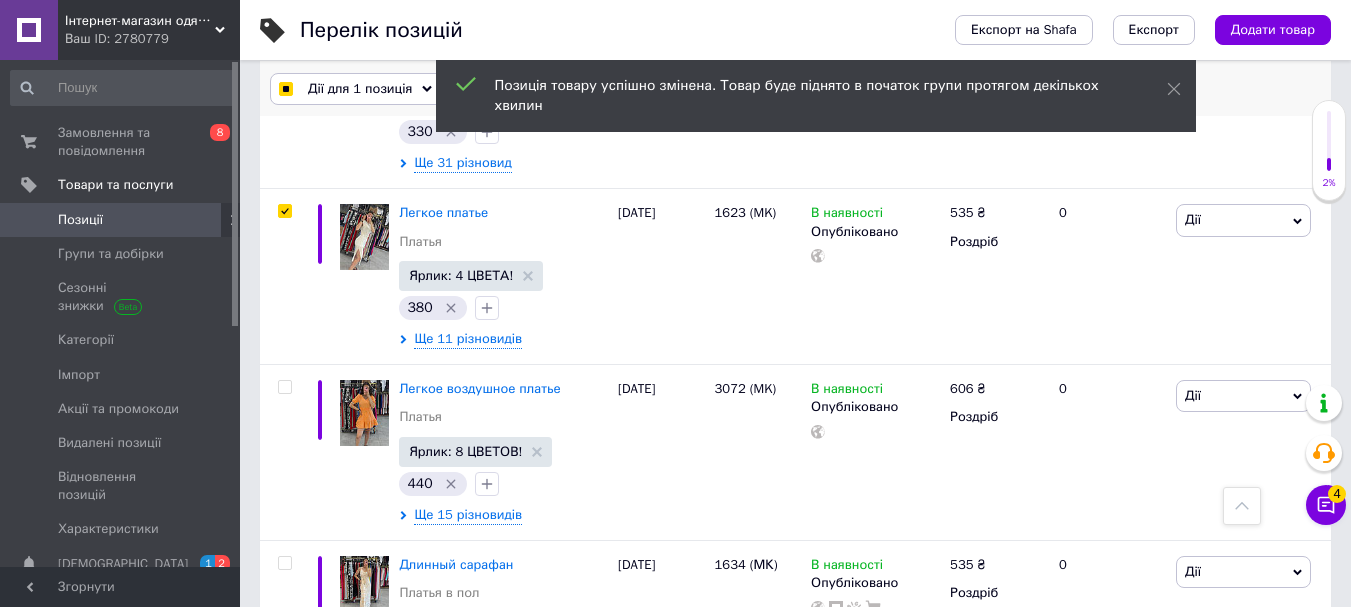 click on "Дії для 1 позиція" at bounding box center [360, 89] 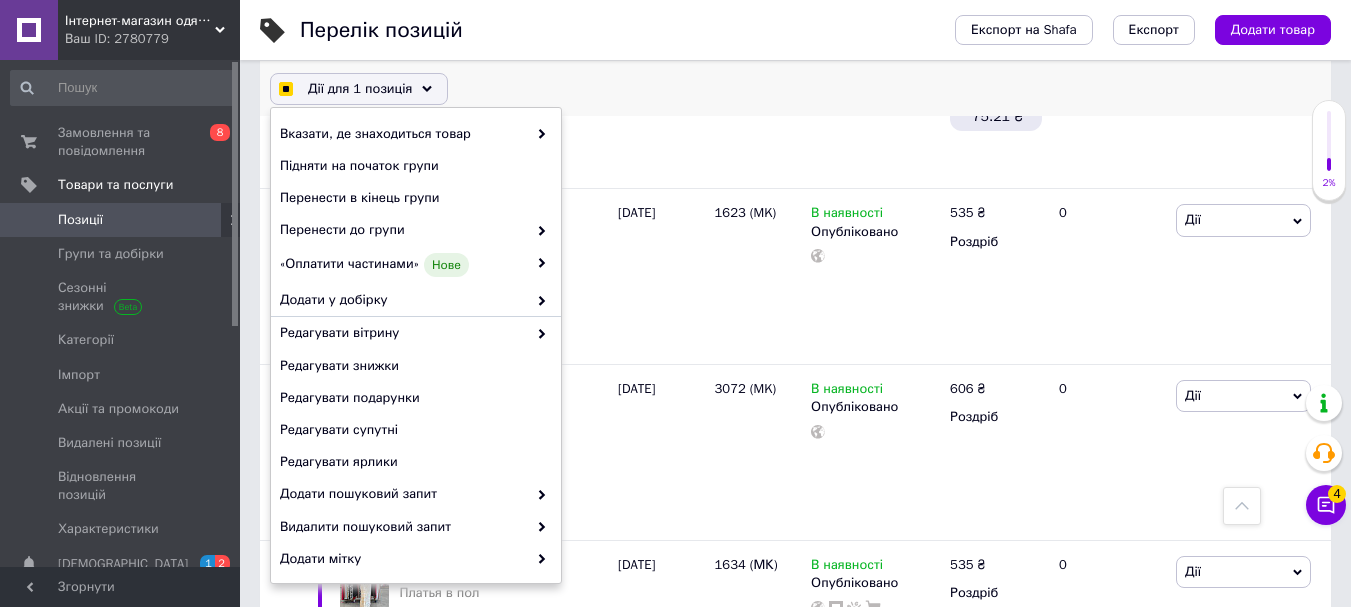 checkbox on "true" 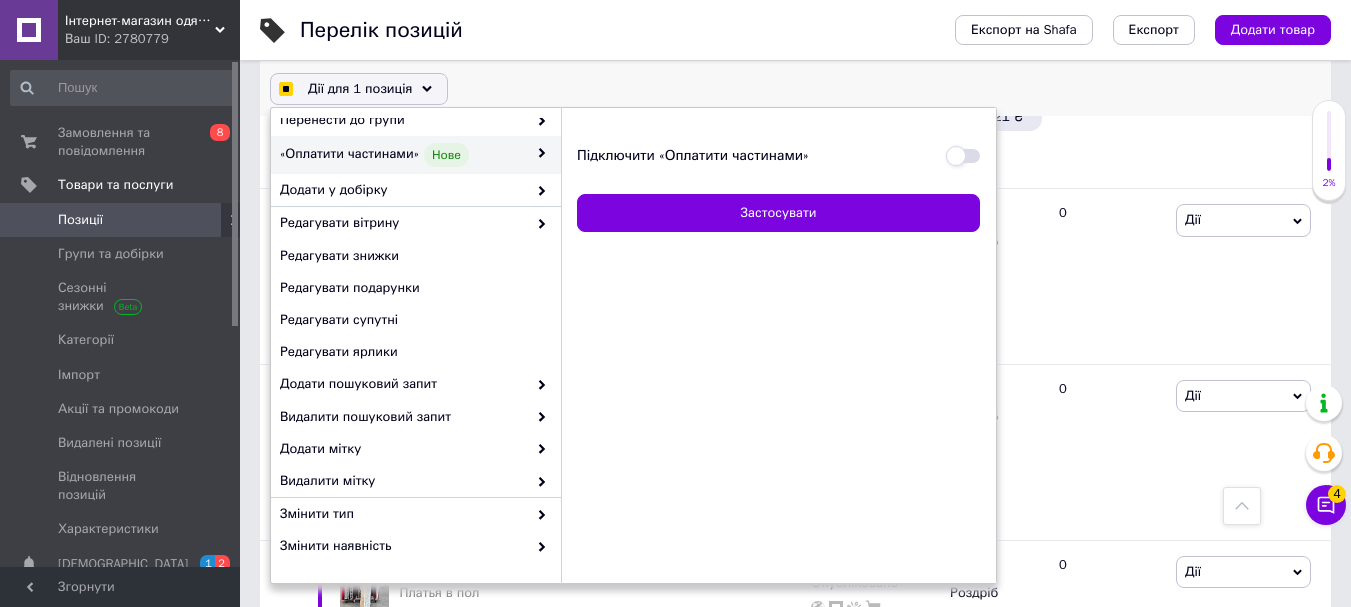 scroll, scrollTop: 295, scrollLeft: 0, axis: vertical 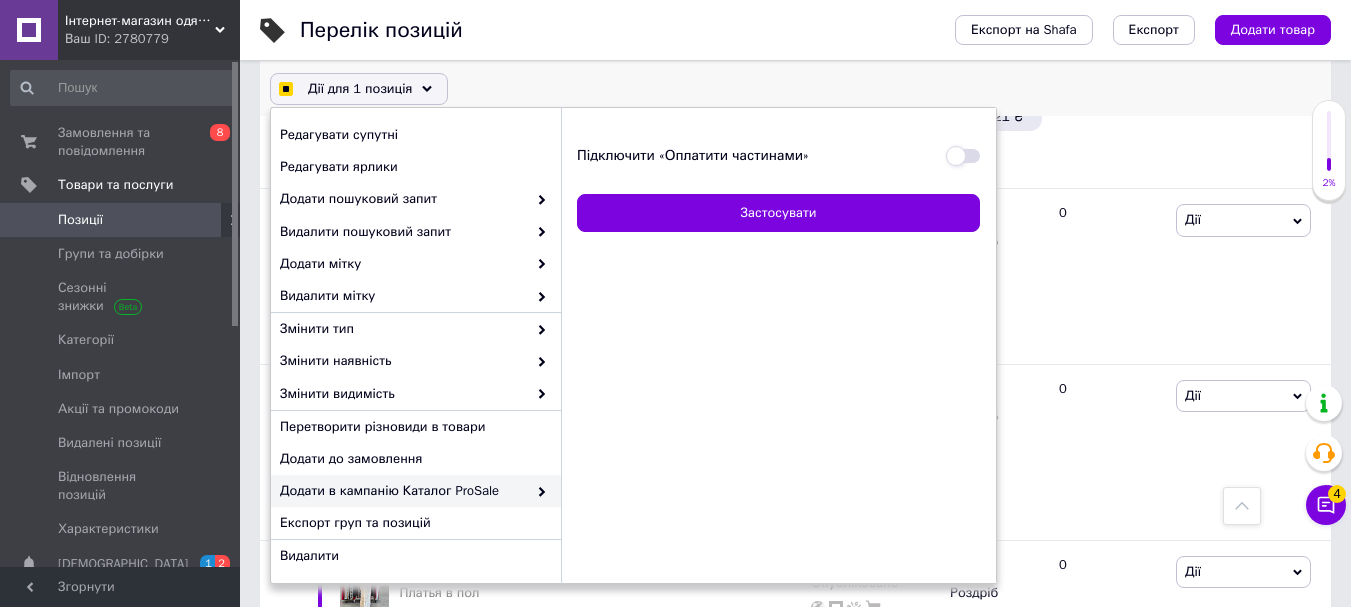 checkbox on "true" 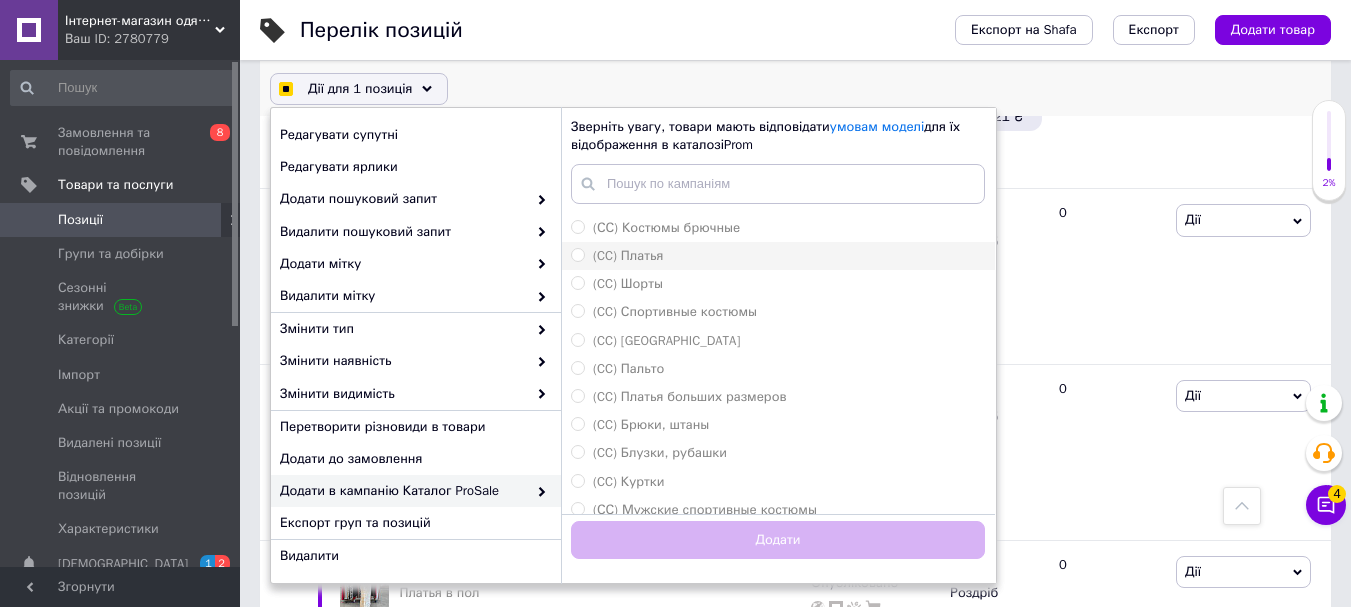 click on "(CC) Платья" at bounding box center [778, 256] 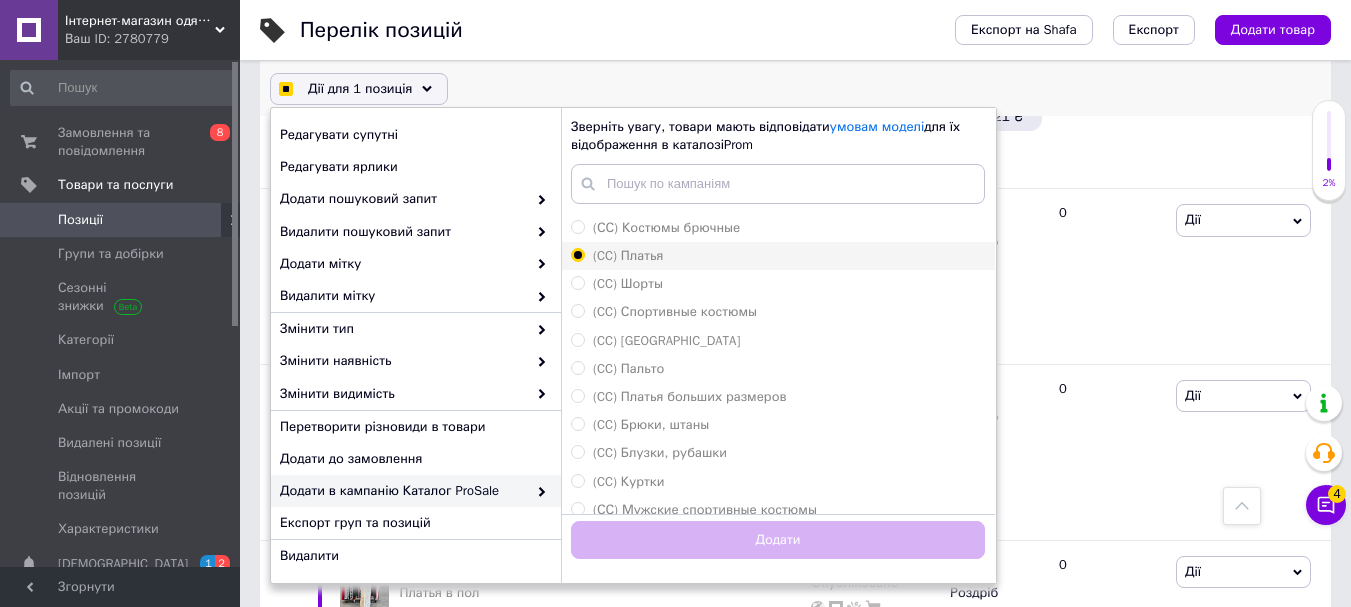 checkbox on "true" 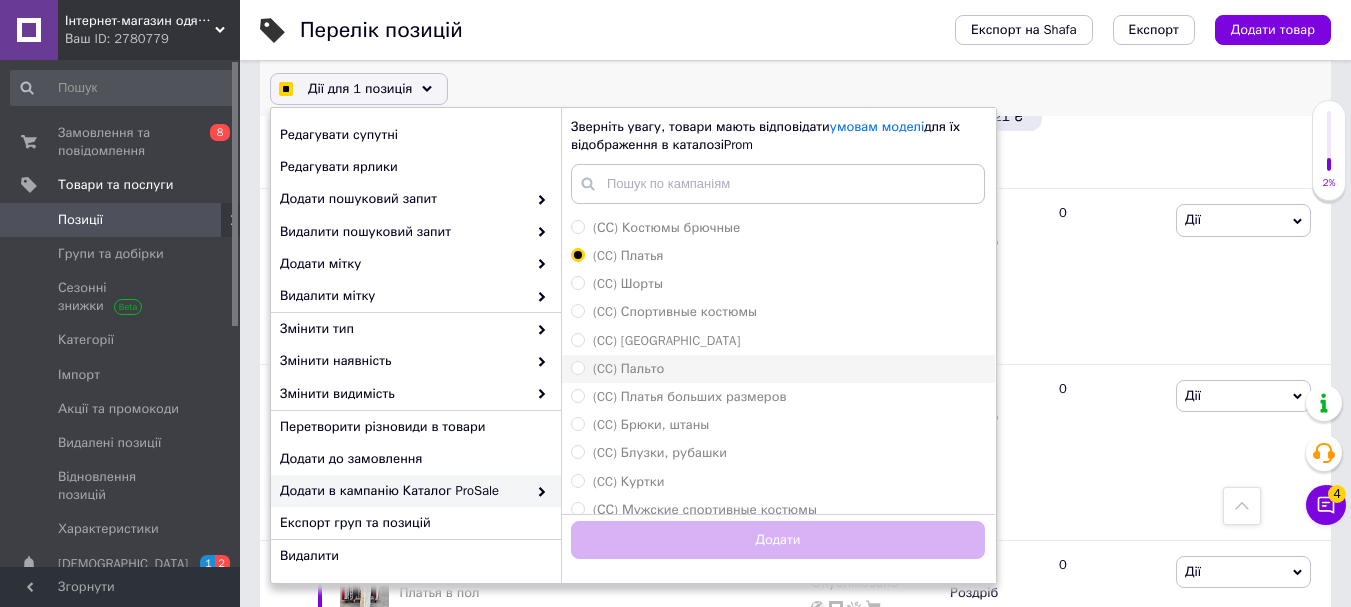 checkbox on "true" 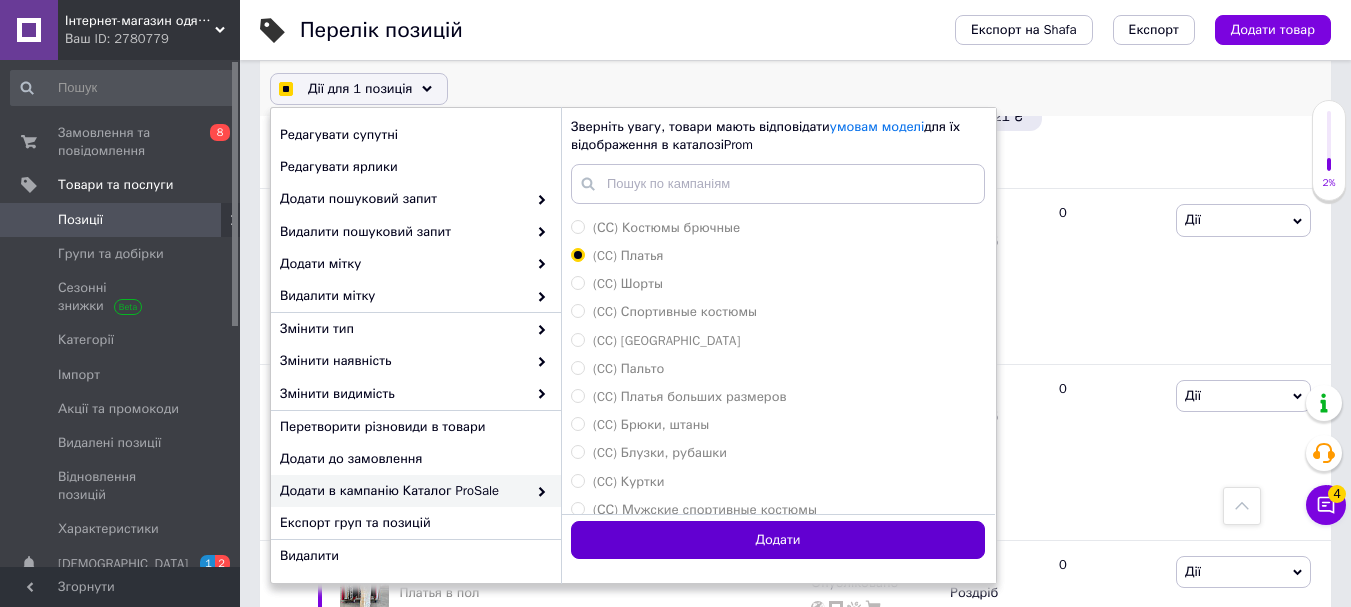 click on "Додати" at bounding box center [778, 540] 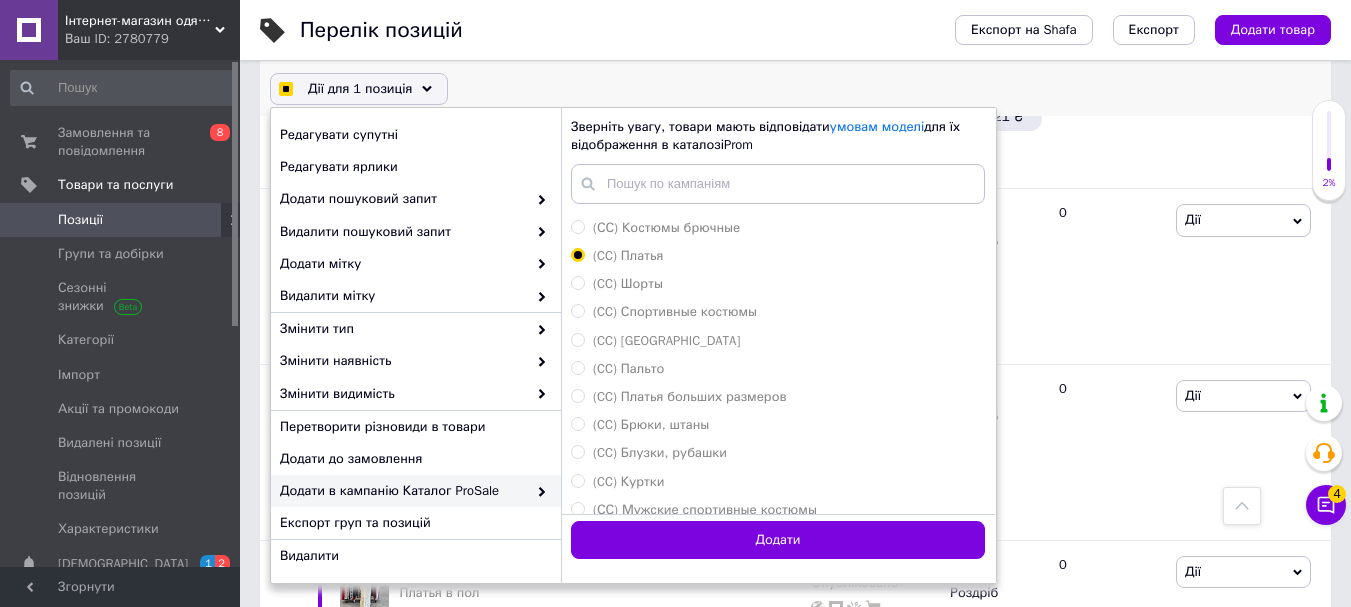 checkbox on "true" 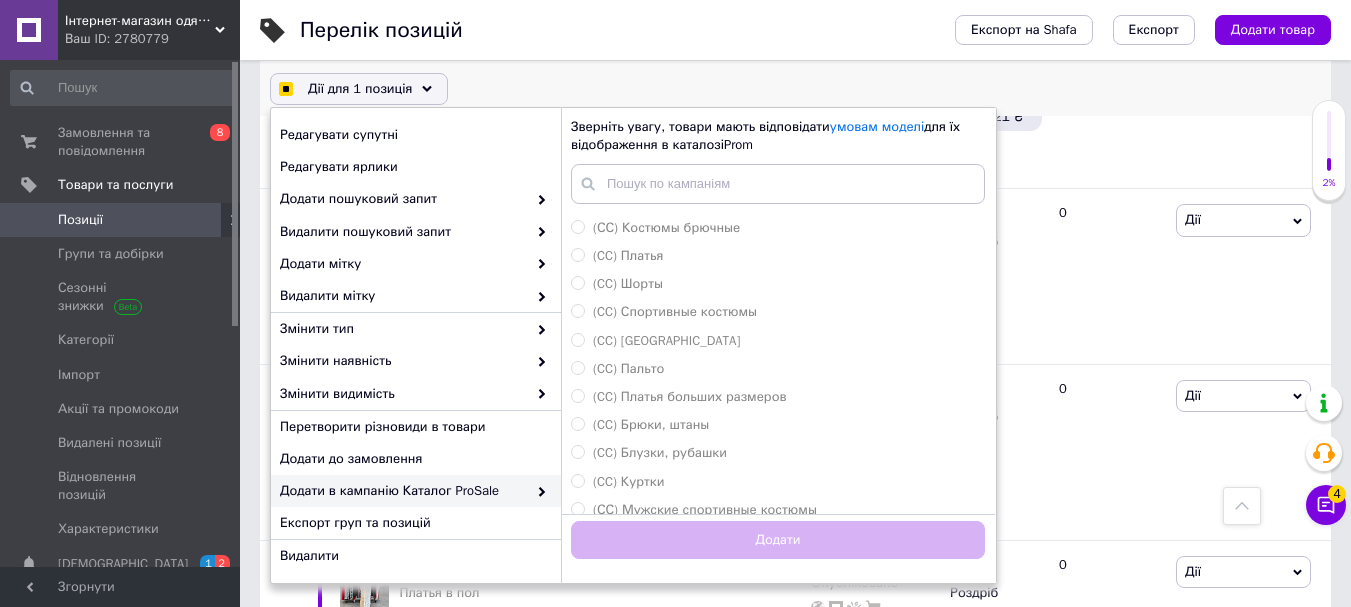 checkbox on "true" 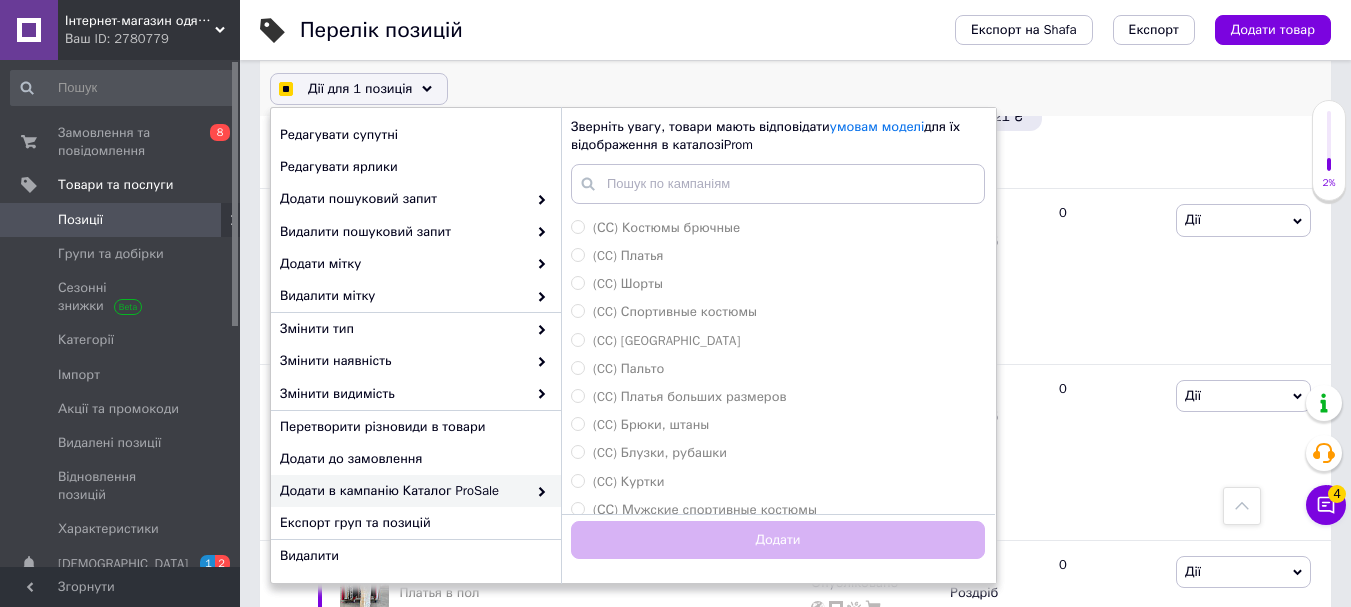 checkbox on "false" 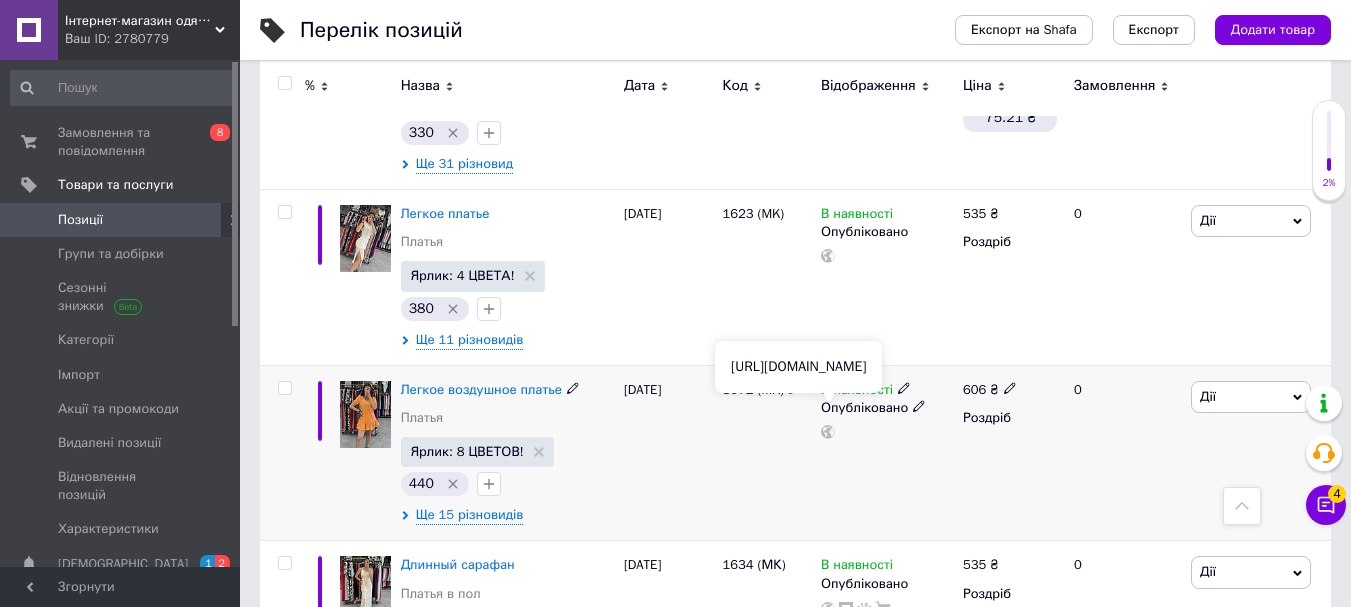 click 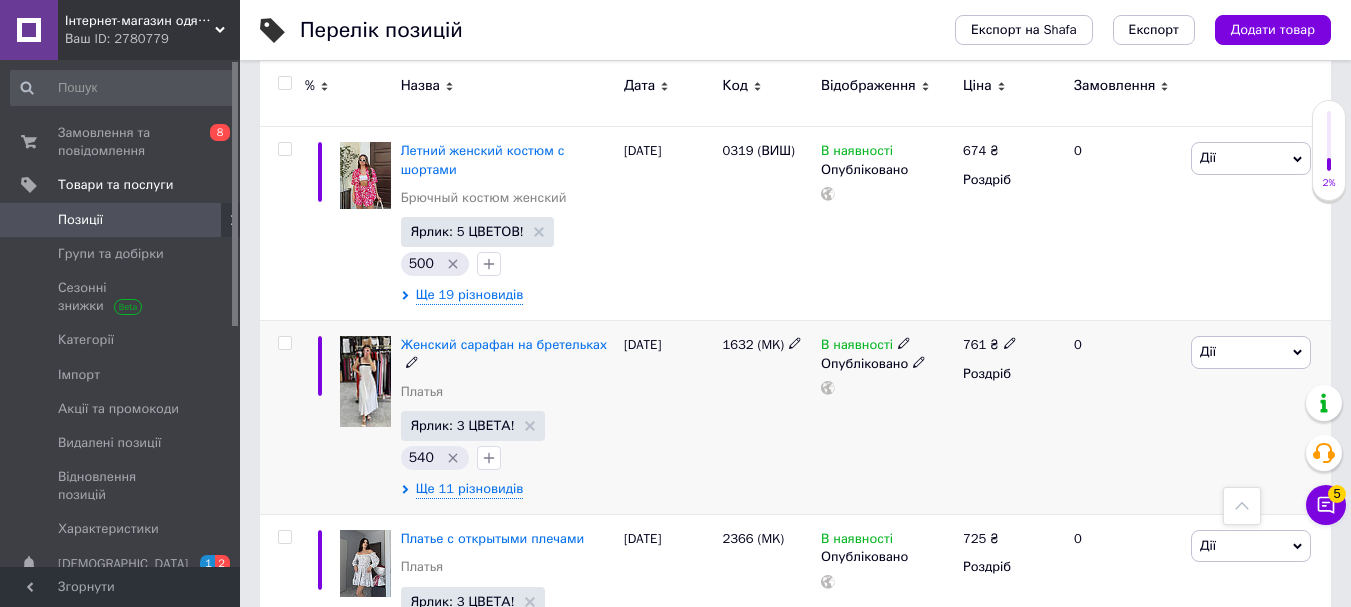 scroll, scrollTop: 100, scrollLeft: 0, axis: vertical 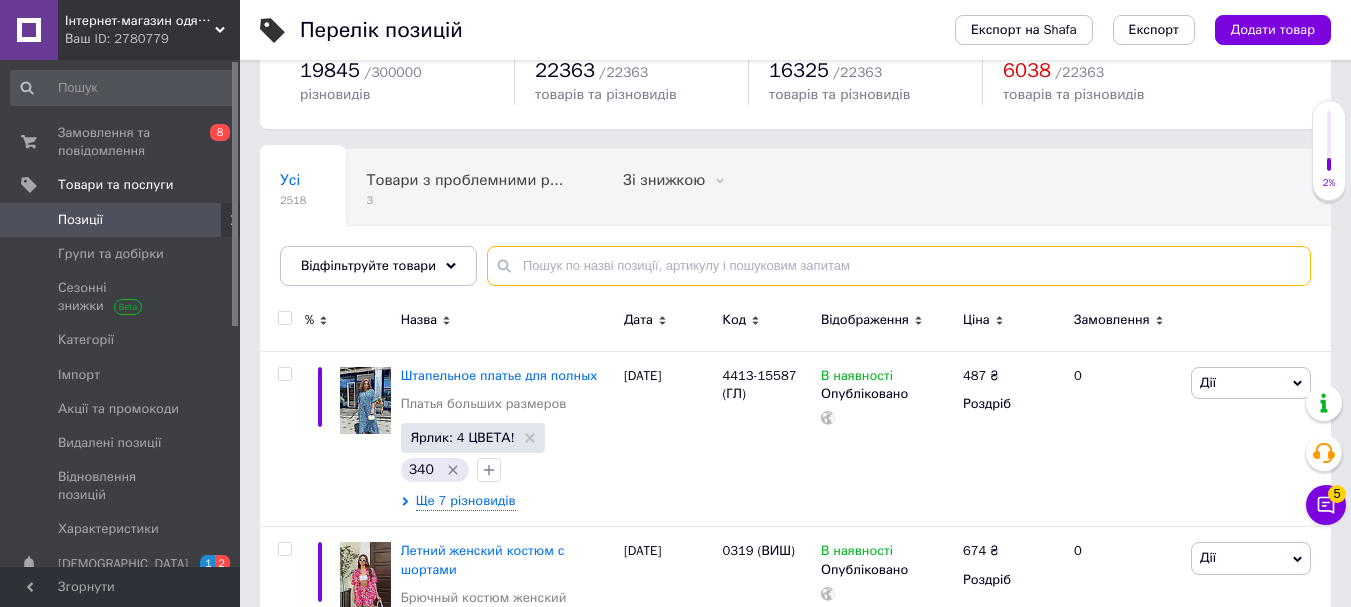 click at bounding box center [899, 266] 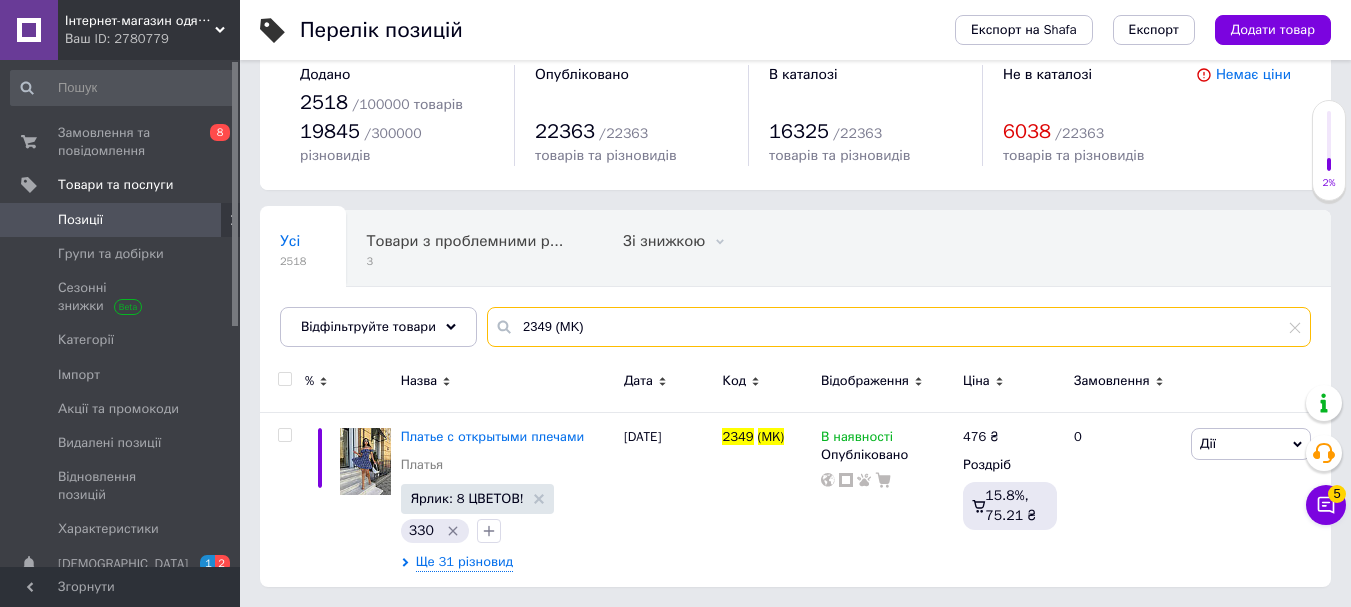 scroll, scrollTop: 19, scrollLeft: 0, axis: vertical 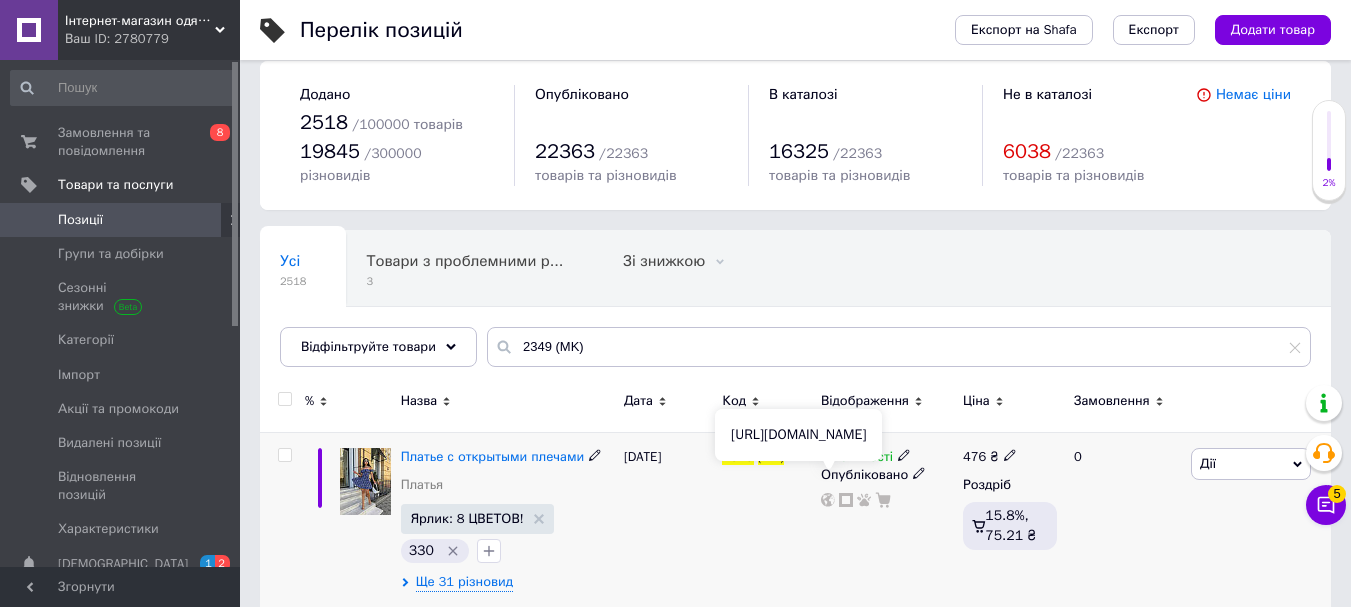 click 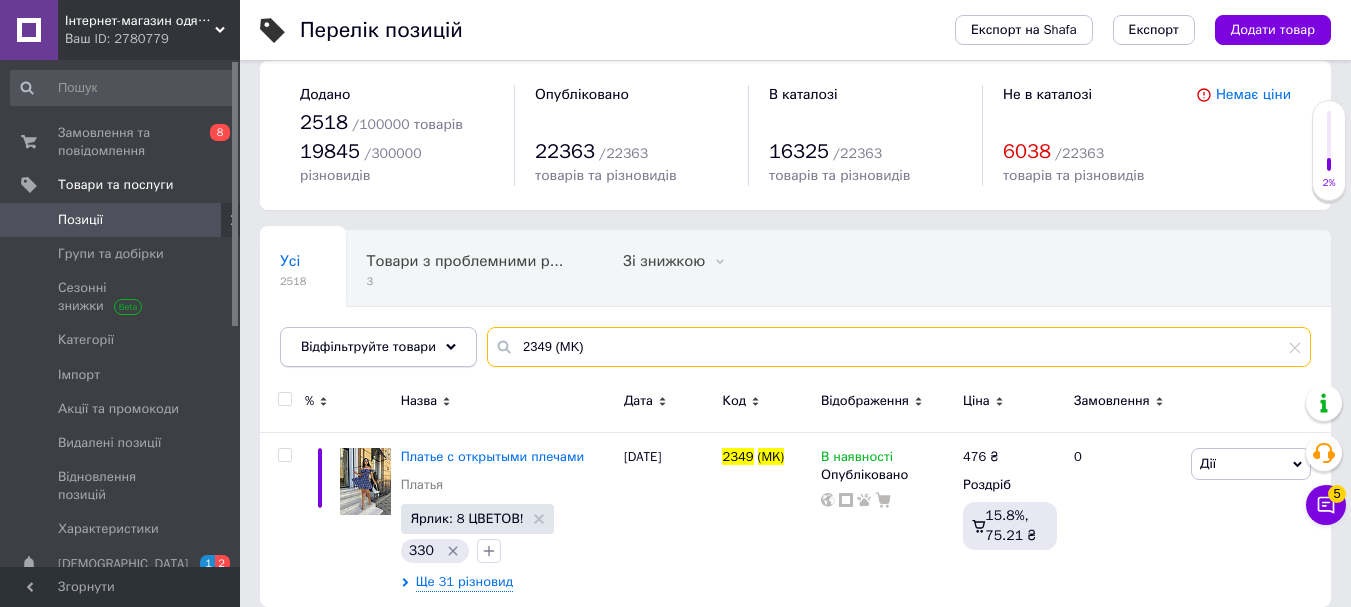 drag, startPoint x: 603, startPoint y: 331, endPoint x: 451, endPoint y: 319, distance: 152.47295 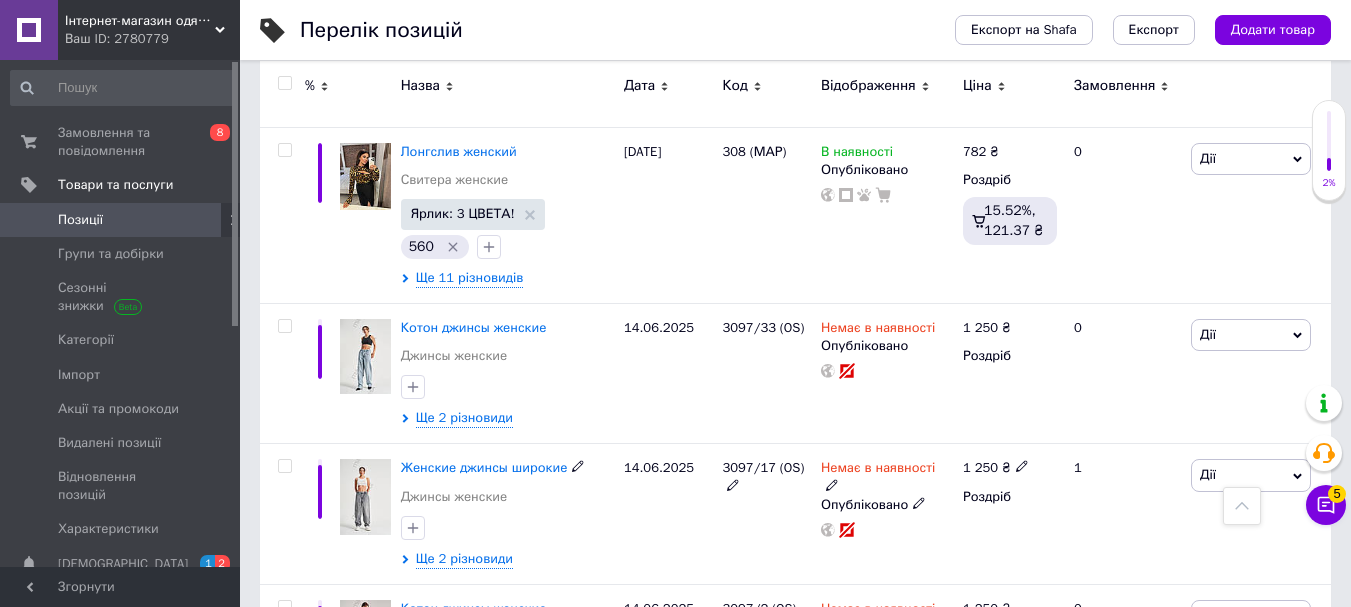 scroll, scrollTop: 3257, scrollLeft: 0, axis: vertical 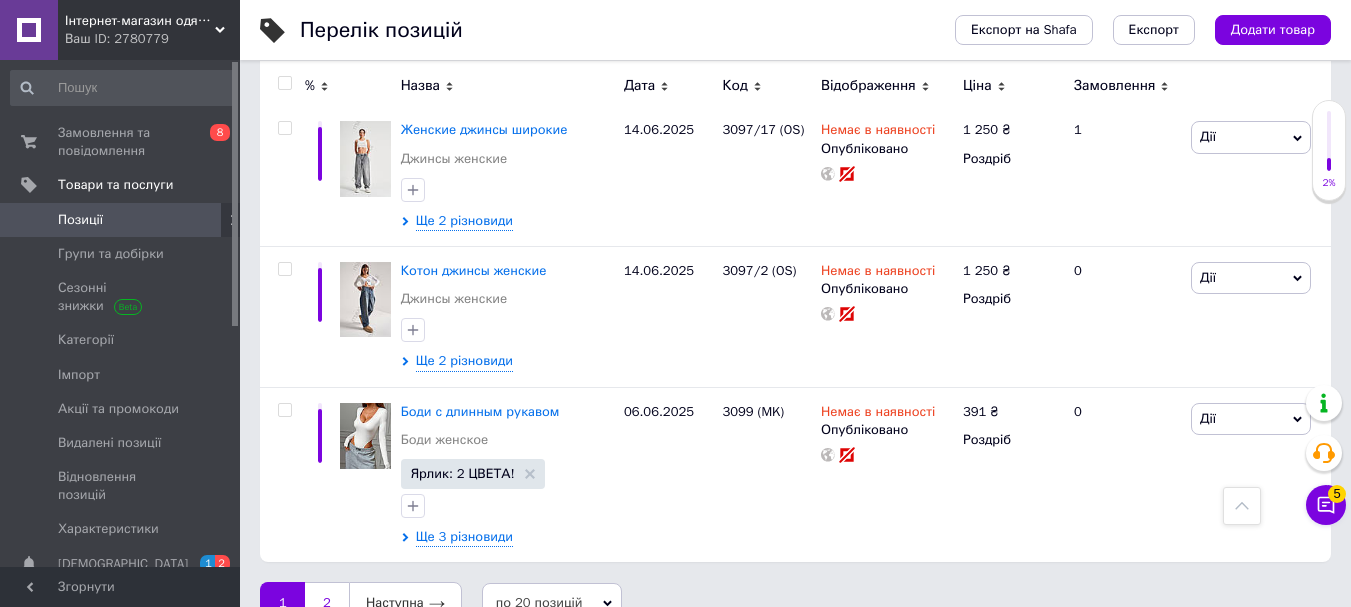 click on "2" at bounding box center (327, 603) 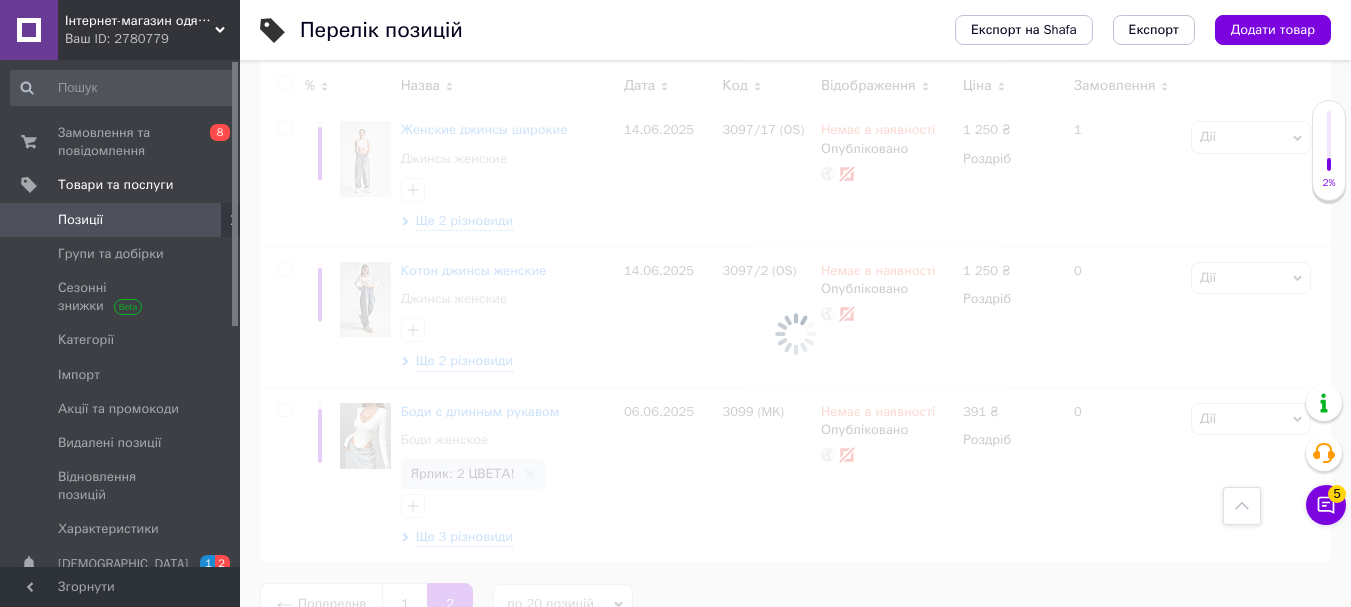 scroll, scrollTop: 151, scrollLeft: 0, axis: vertical 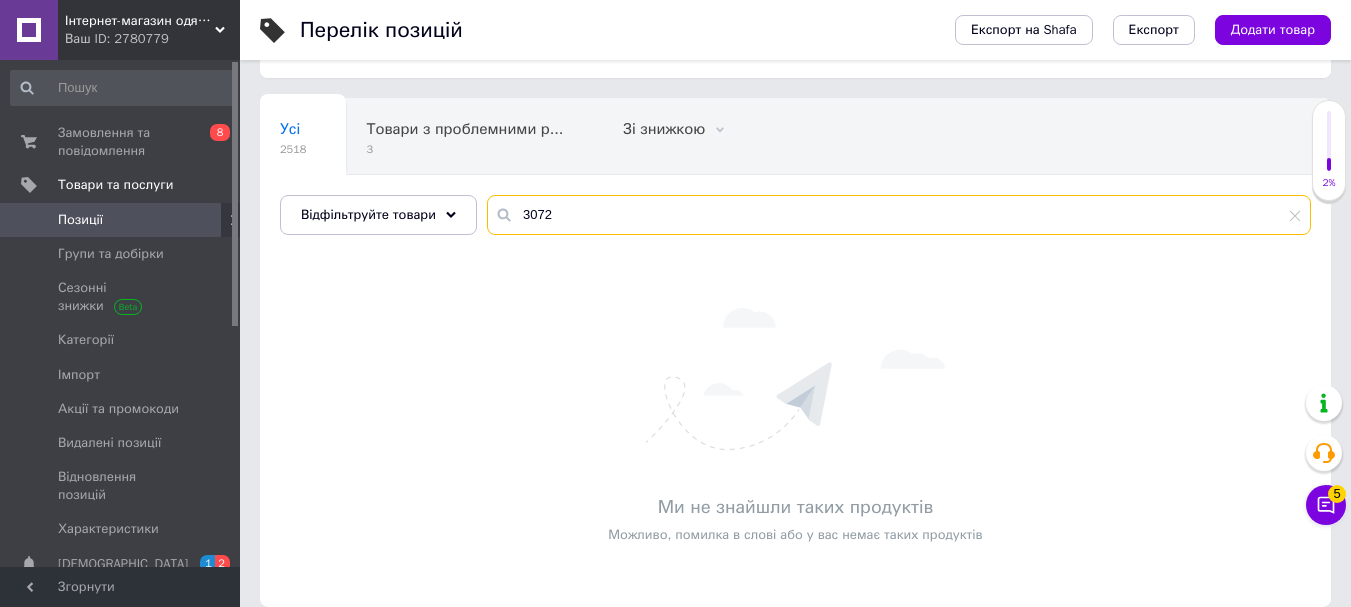 click on "3072" at bounding box center (899, 215) 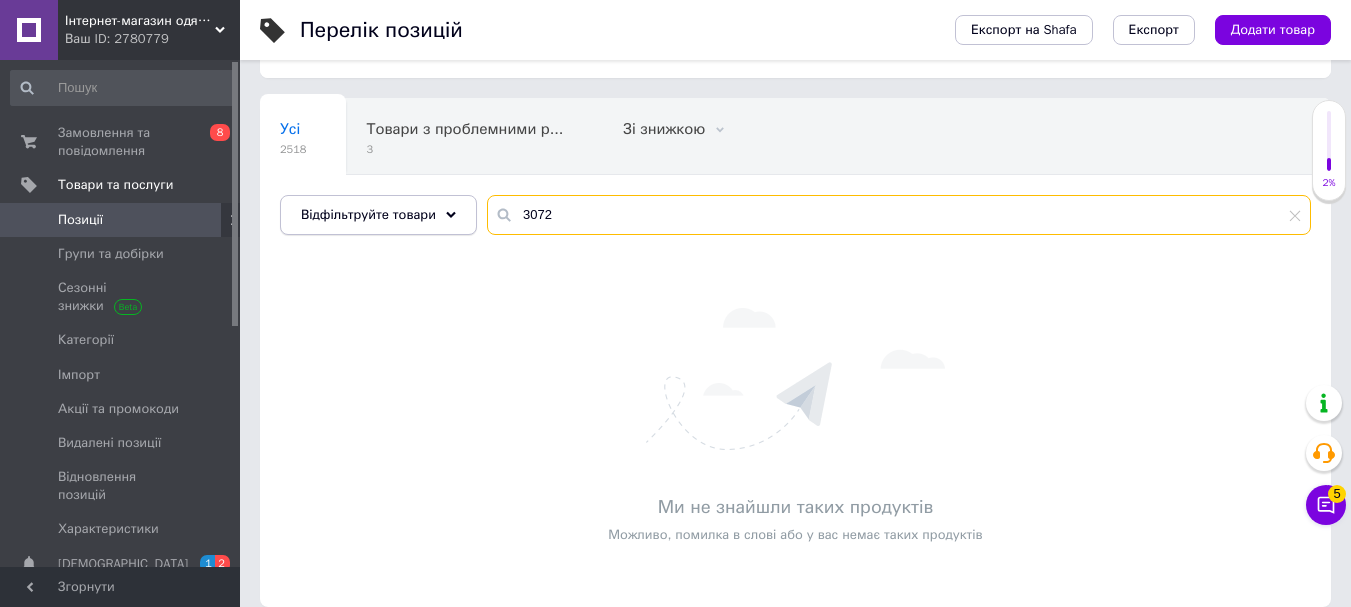 paste on "(MK)" 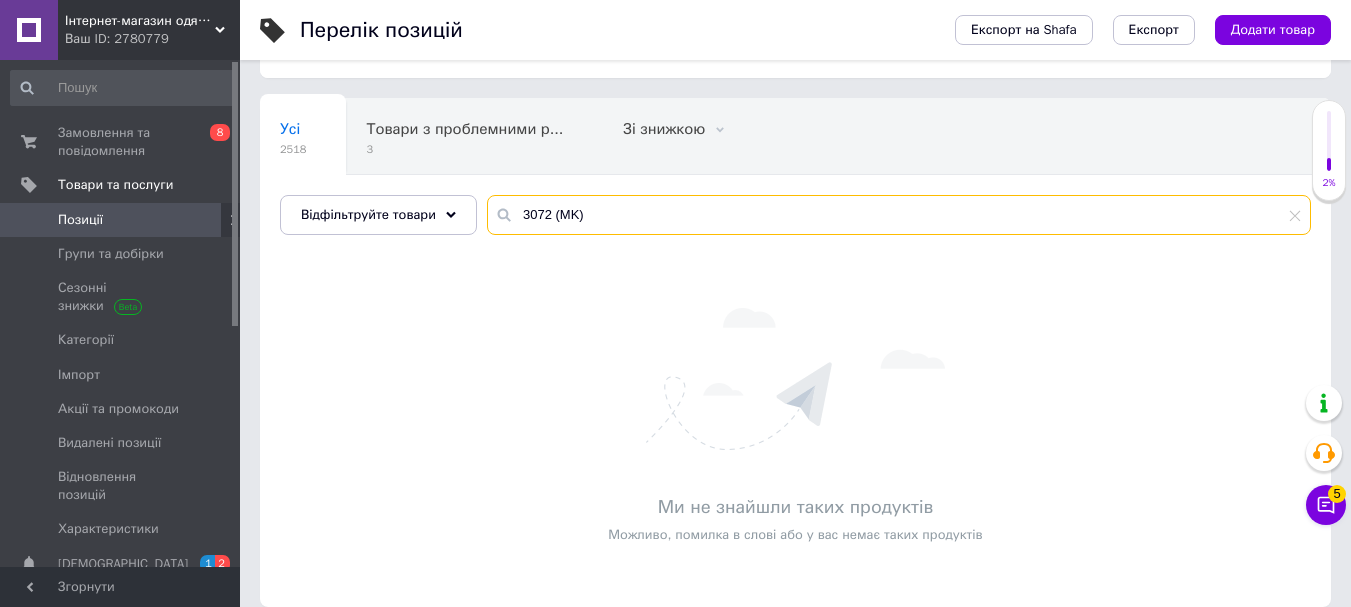 scroll, scrollTop: 19, scrollLeft: 0, axis: vertical 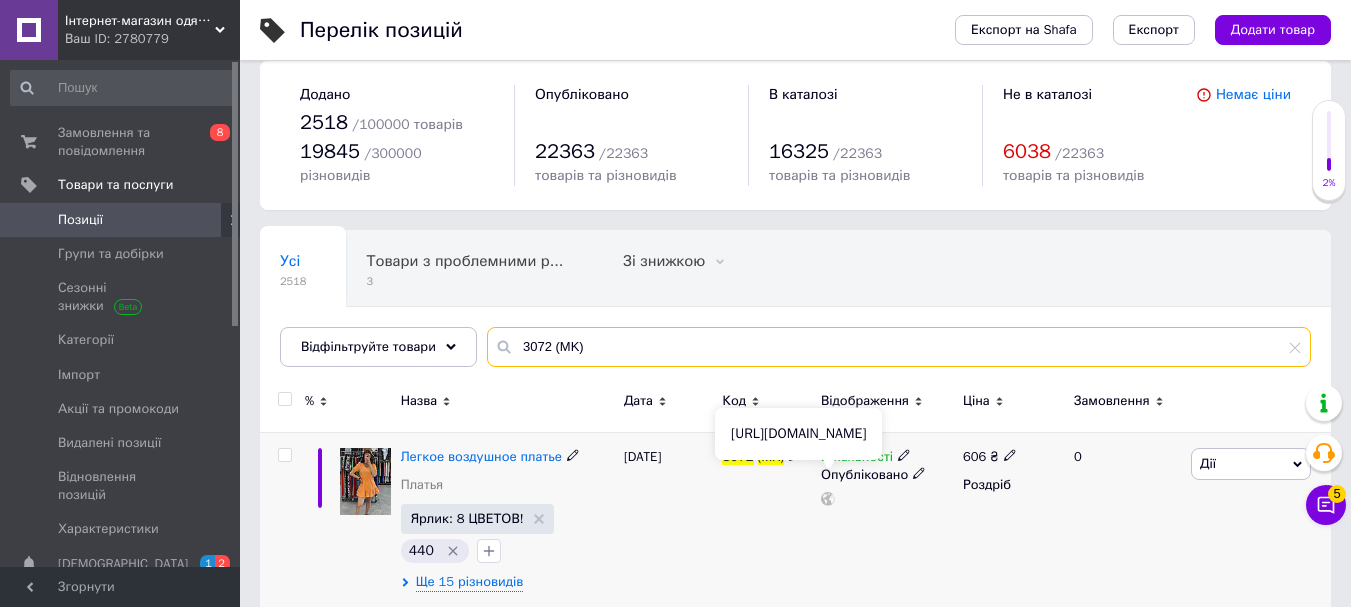 type on "3072 (MK)" 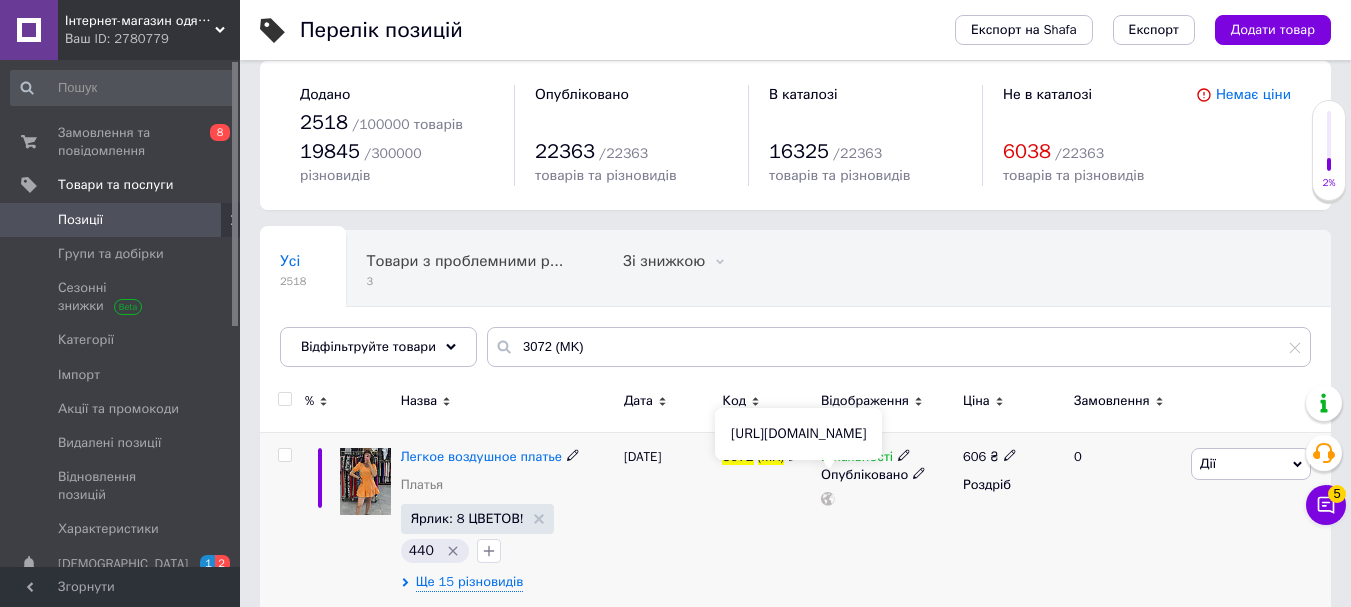 click 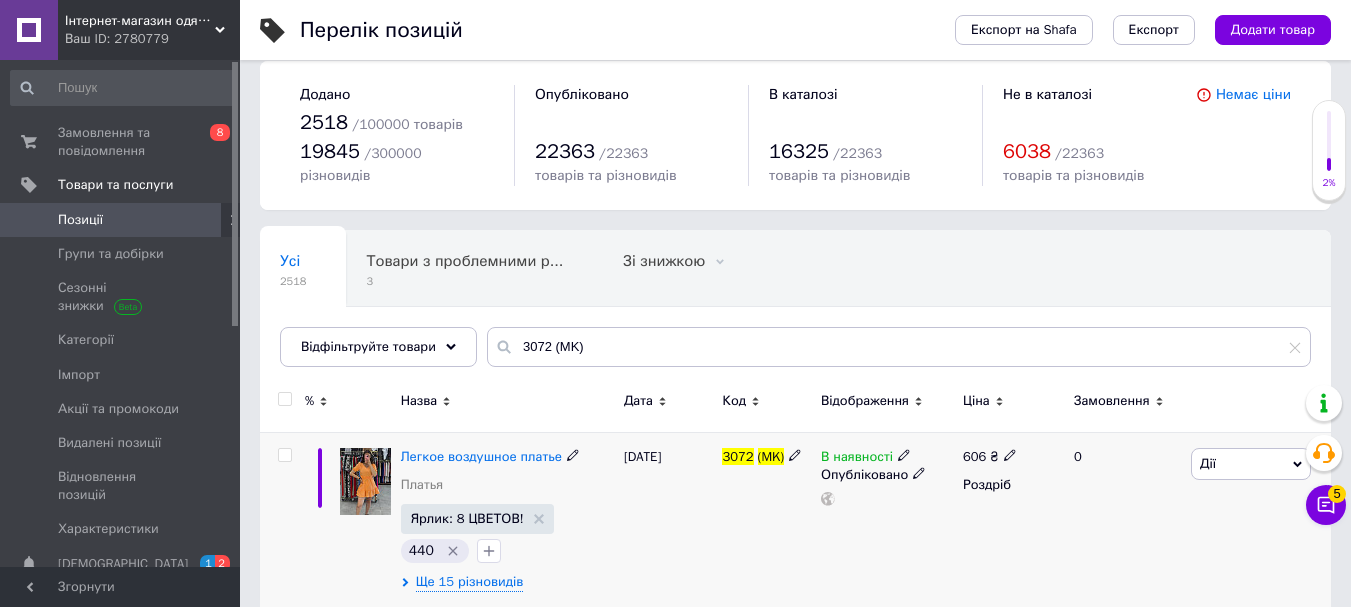 click at bounding box center [284, 455] 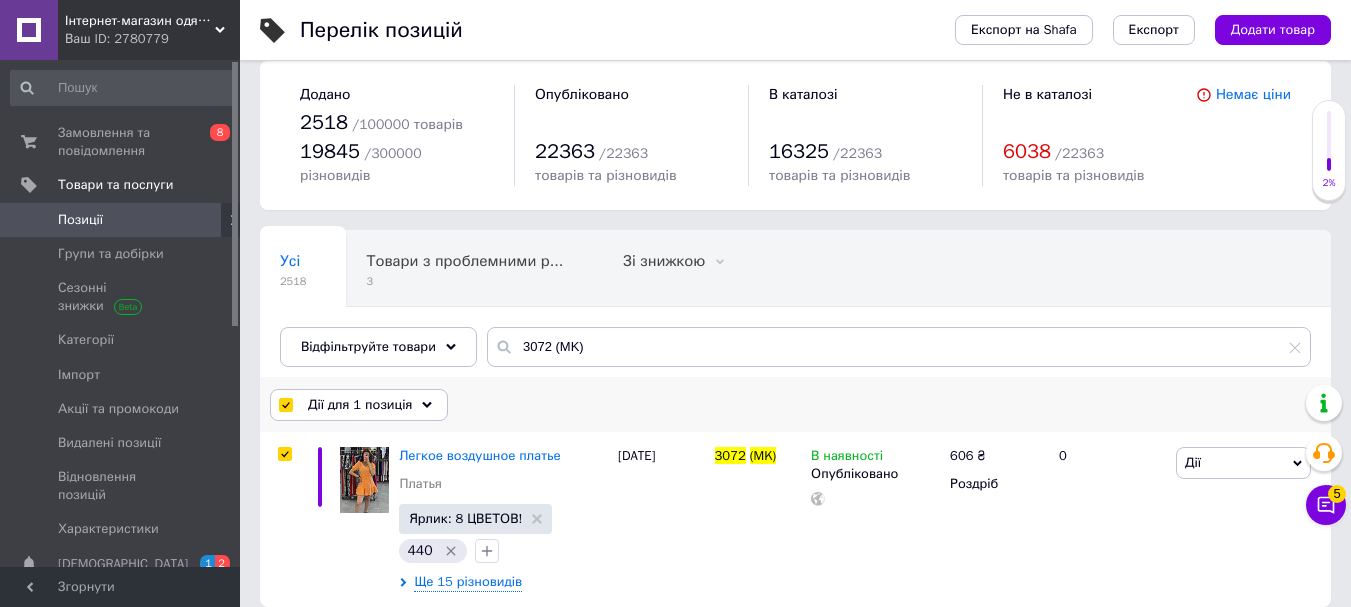 click on "Дії для 1 позиція" at bounding box center [360, 405] 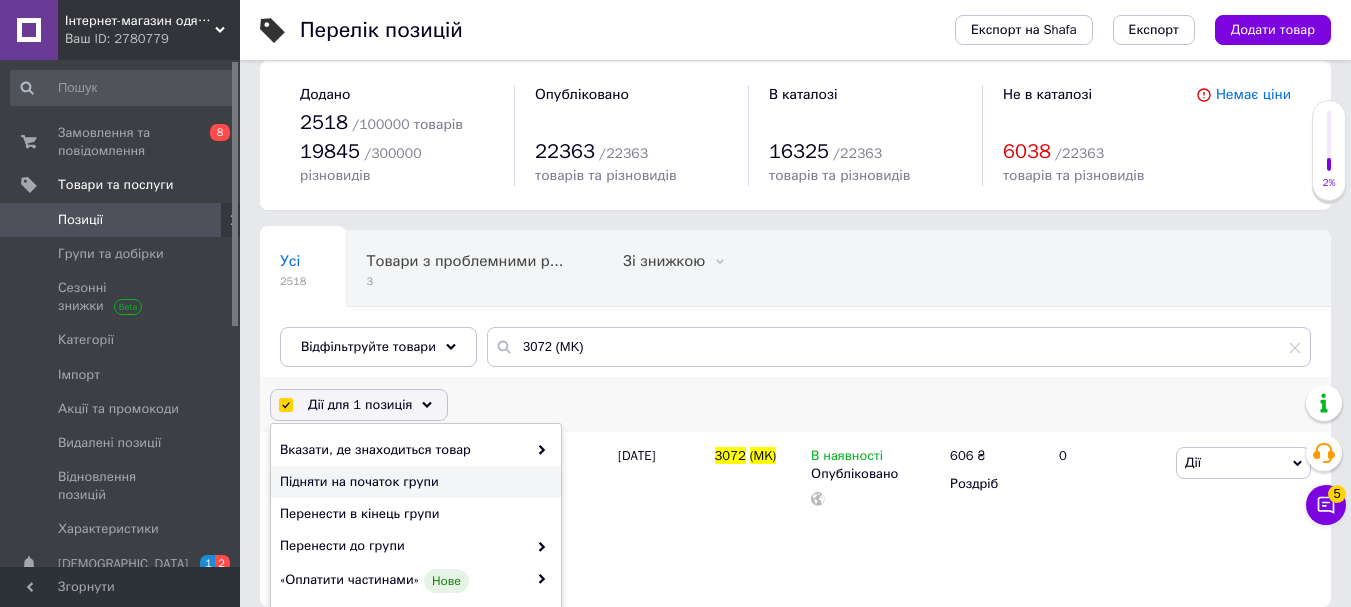 click on "Підняти на початок групи" at bounding box center [413, 482] 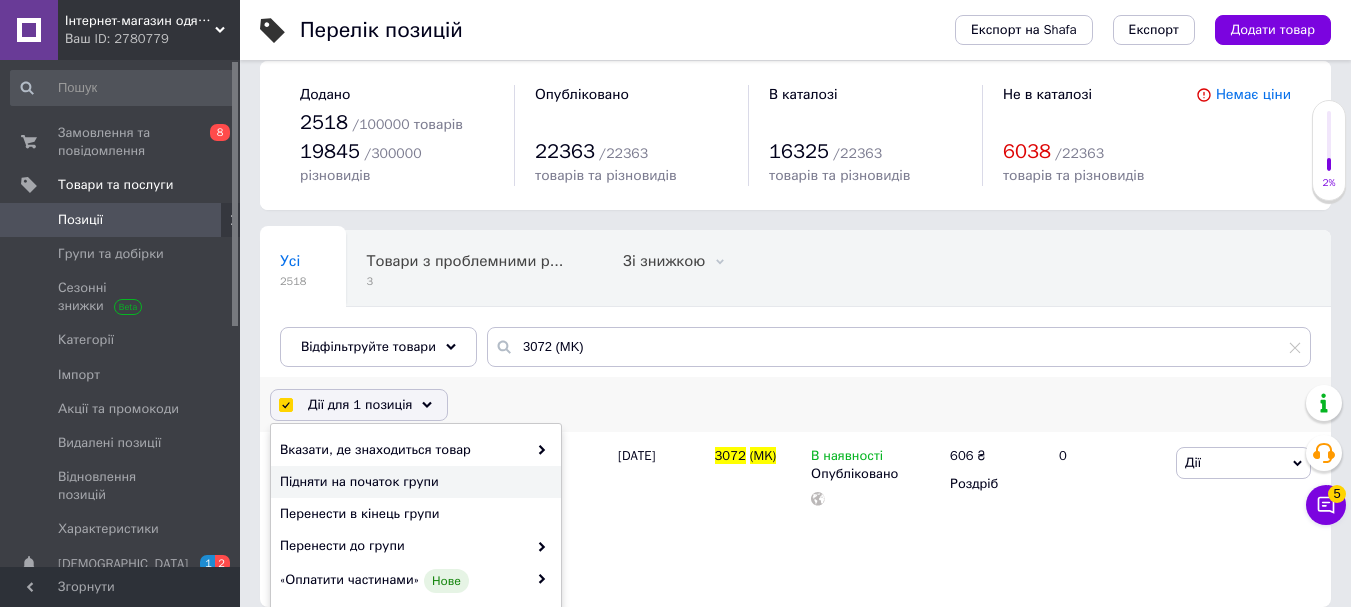click on "Підняти на початок групи" at bounding box center (413, 482) 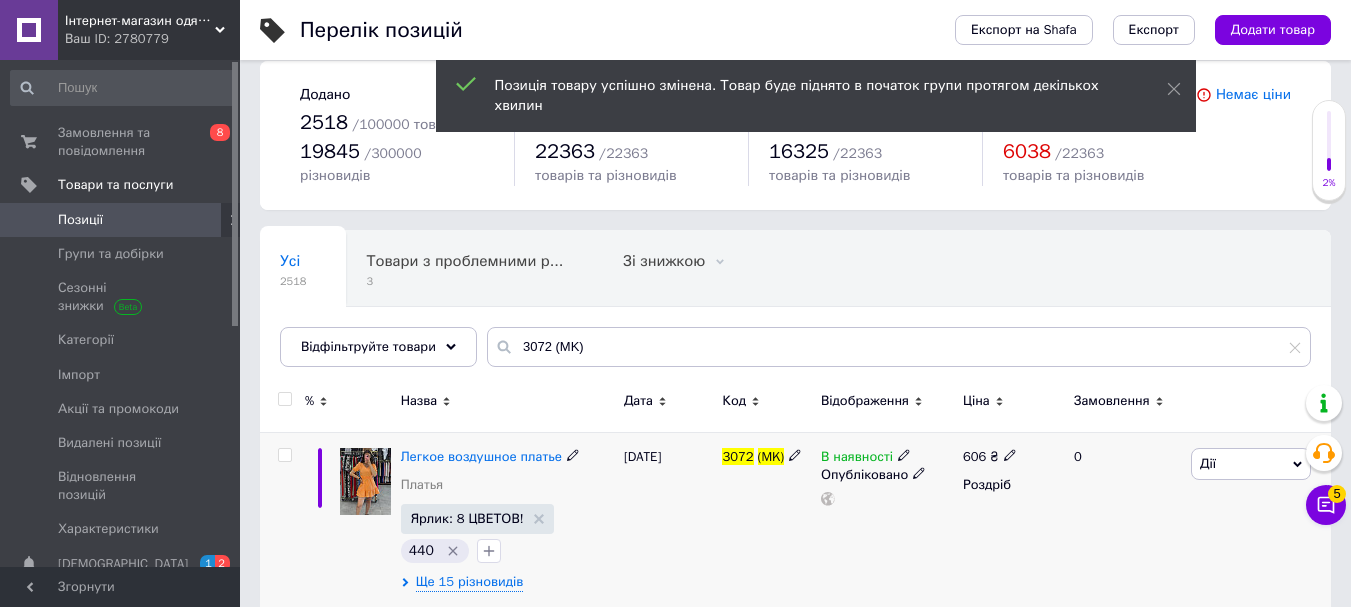 click at bounding box center [284, 455] 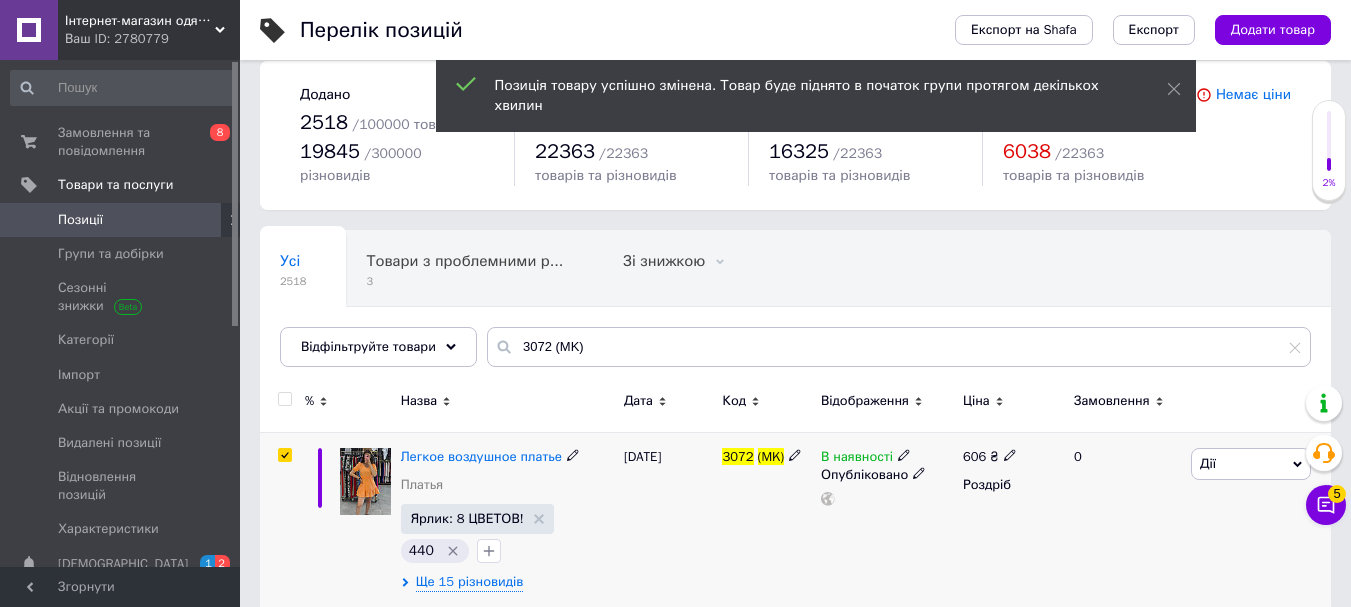 checkbox on "true" 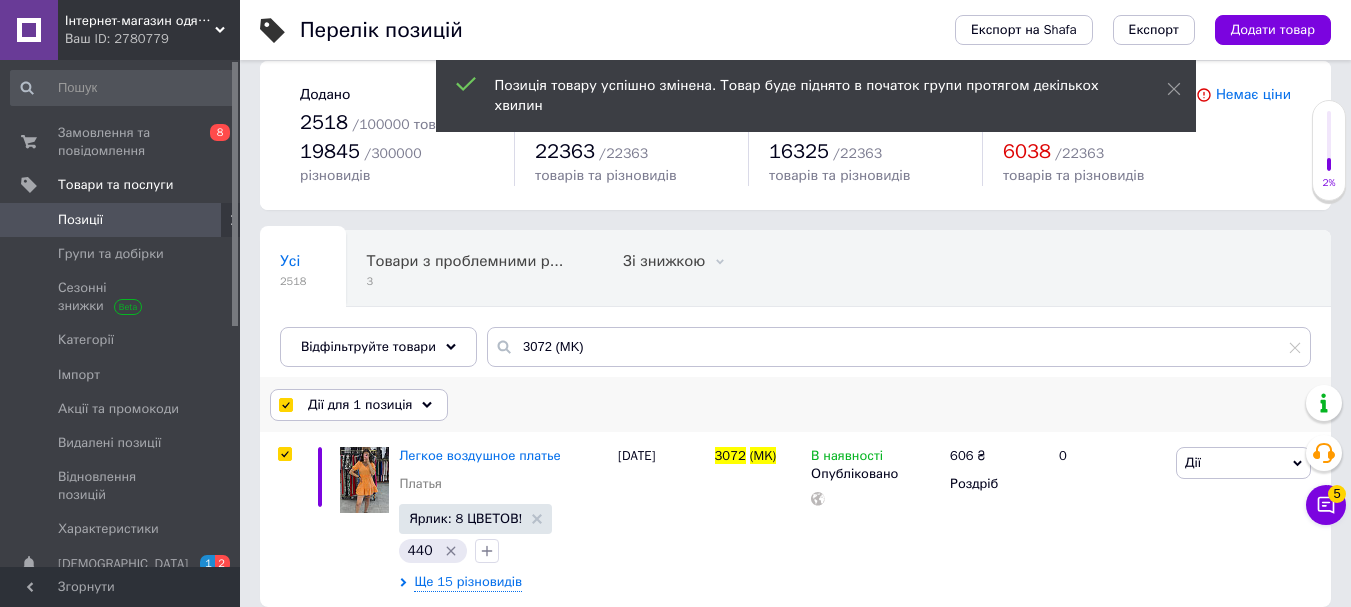click on "Дії для 1 позиція" at bounding box center (360, 405) 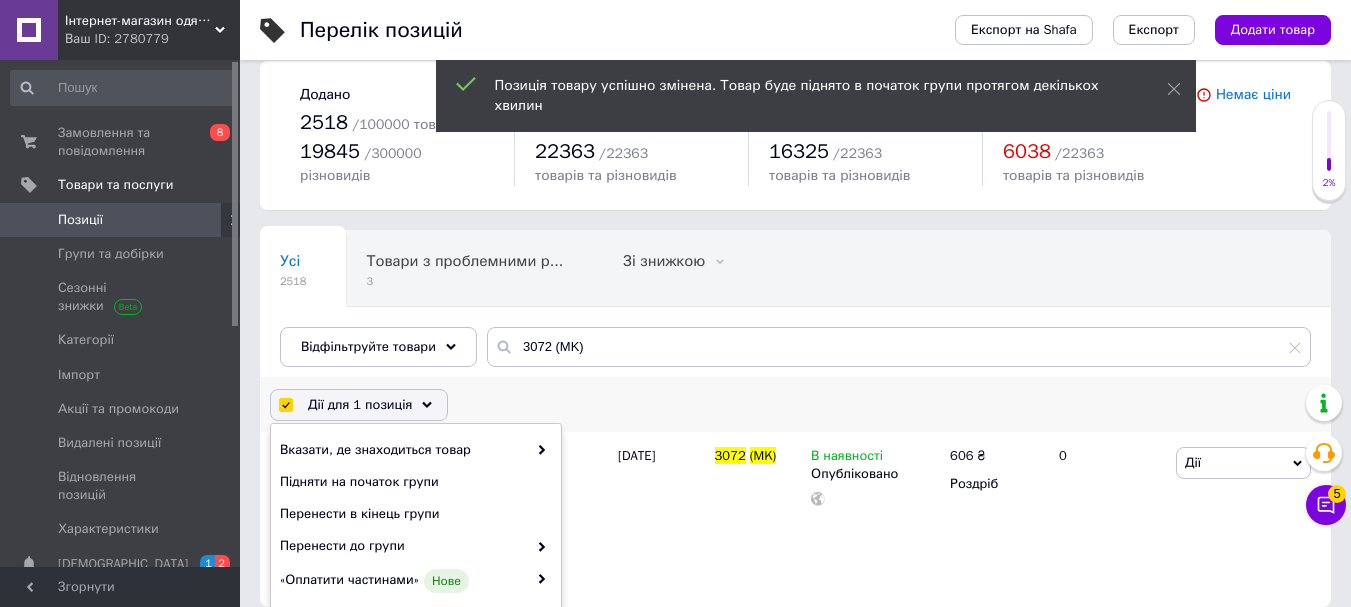 scroll, scrollTop: 238, scrollLeft: 0, axis: vertical 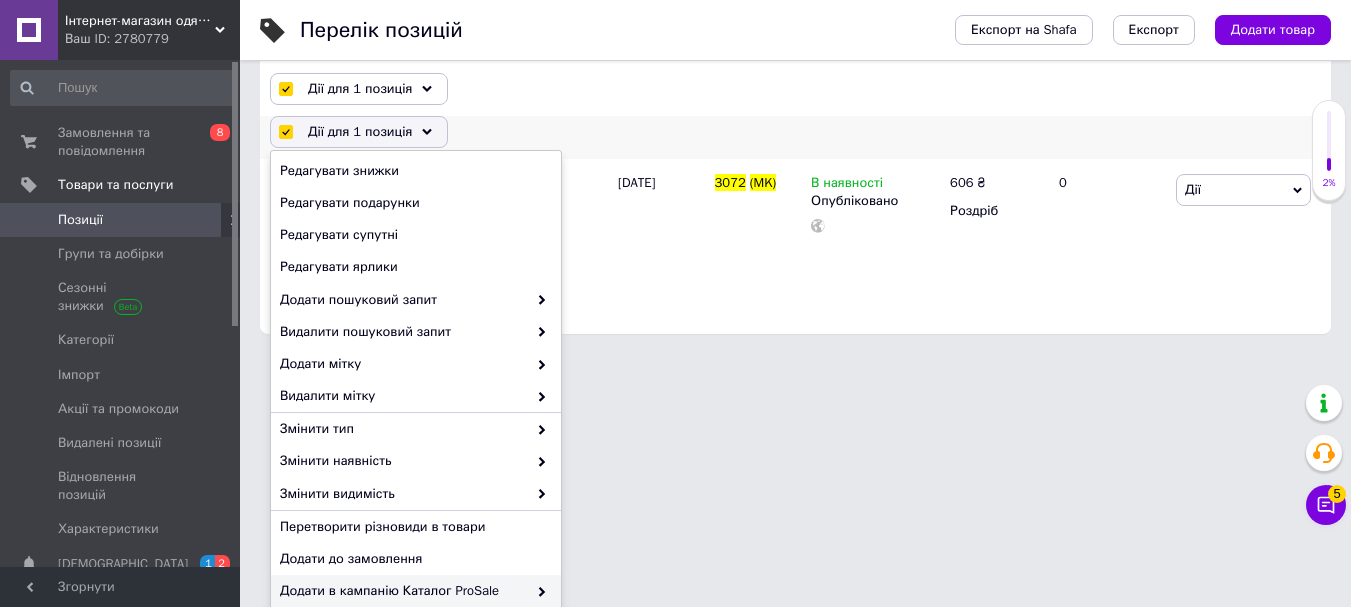 click on "Додати в кампанію Каталог ProSale" at bounding box center [403, 591] 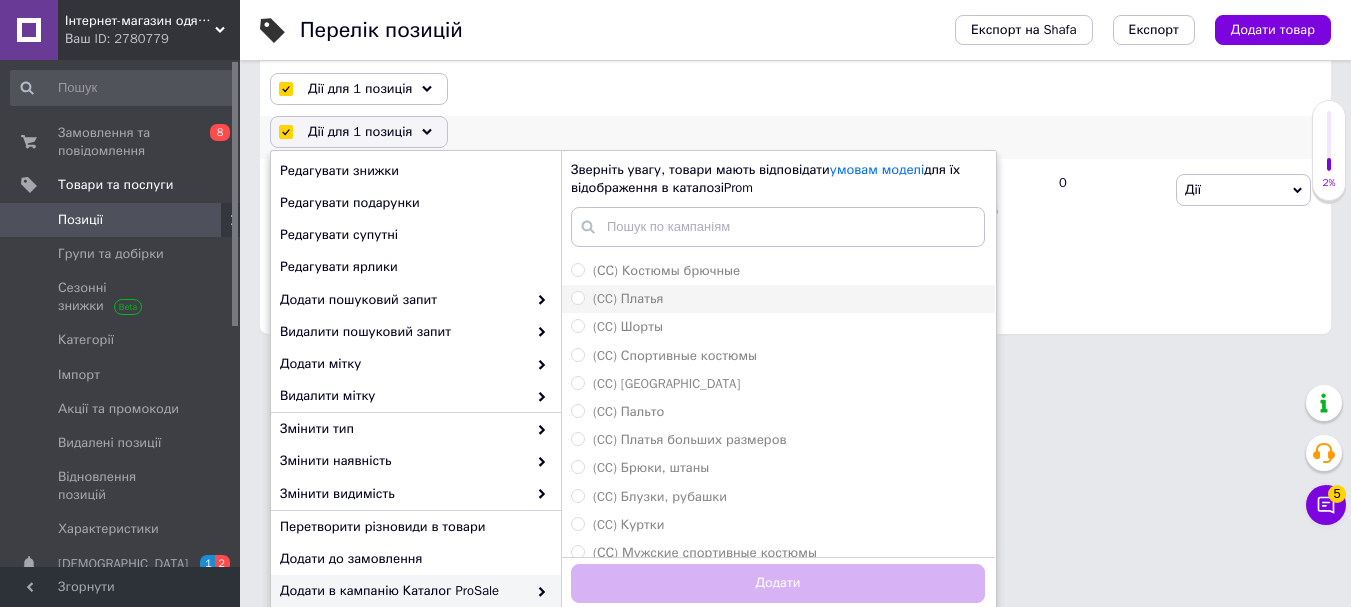 click on "(CC) Платья" at bounding box center [778, 299] 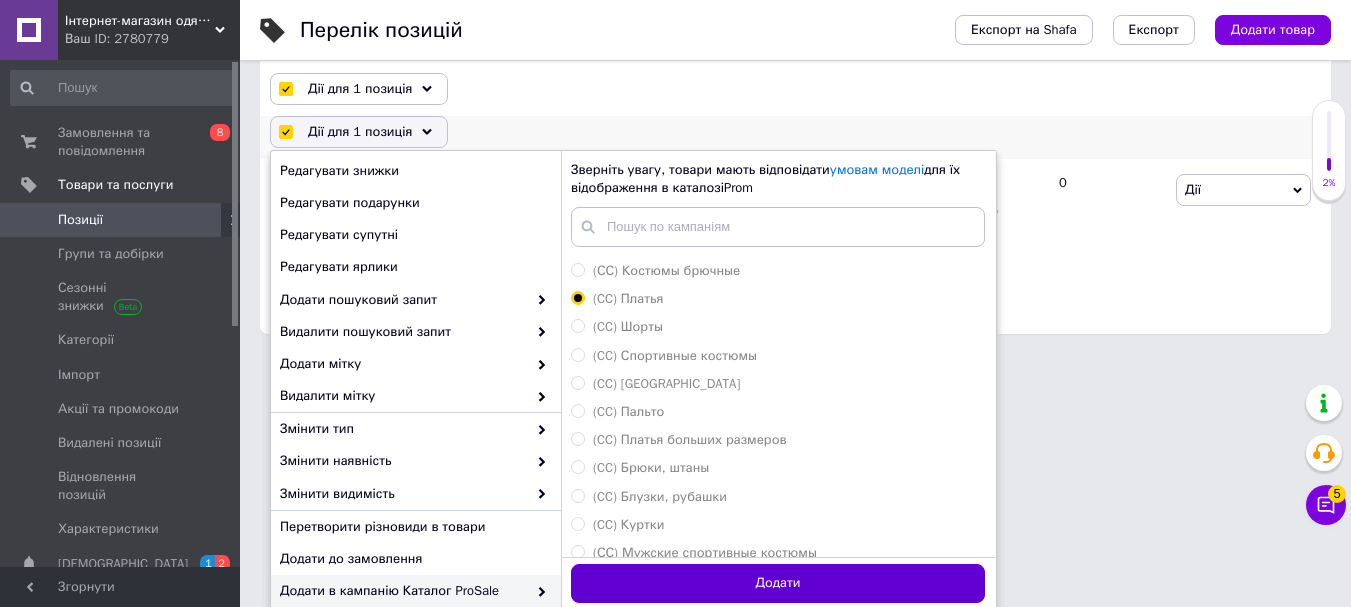 click on "Додати" at bounding box center (778, 583) 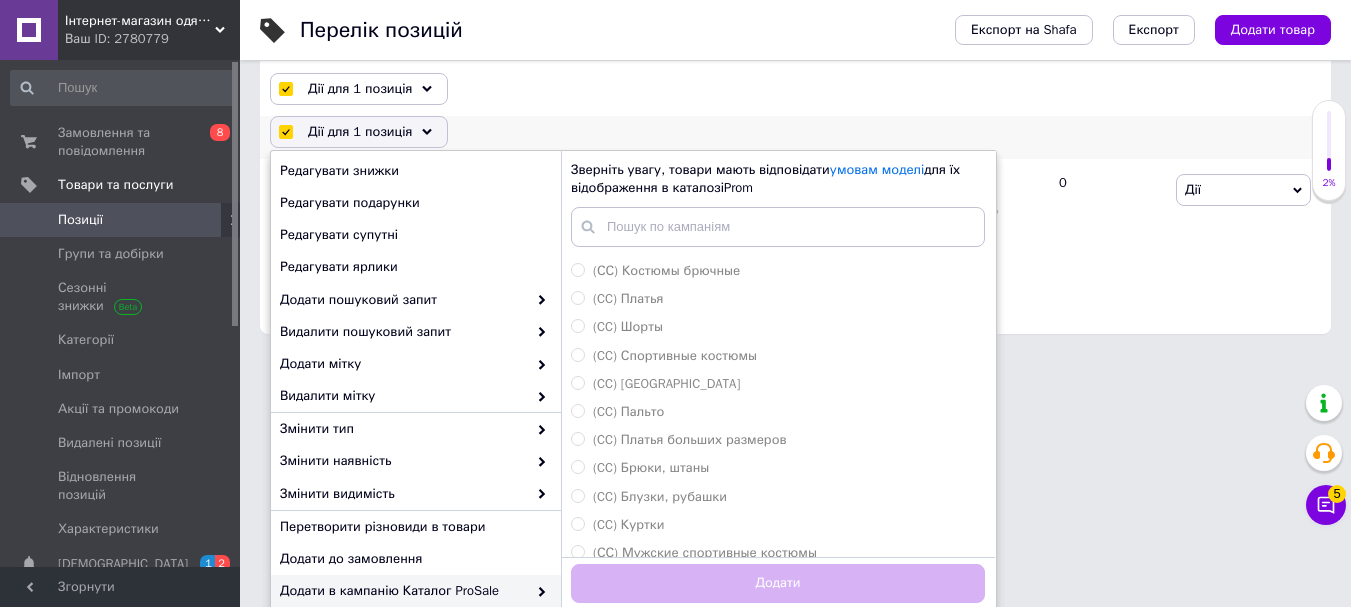 checkbox on "false" 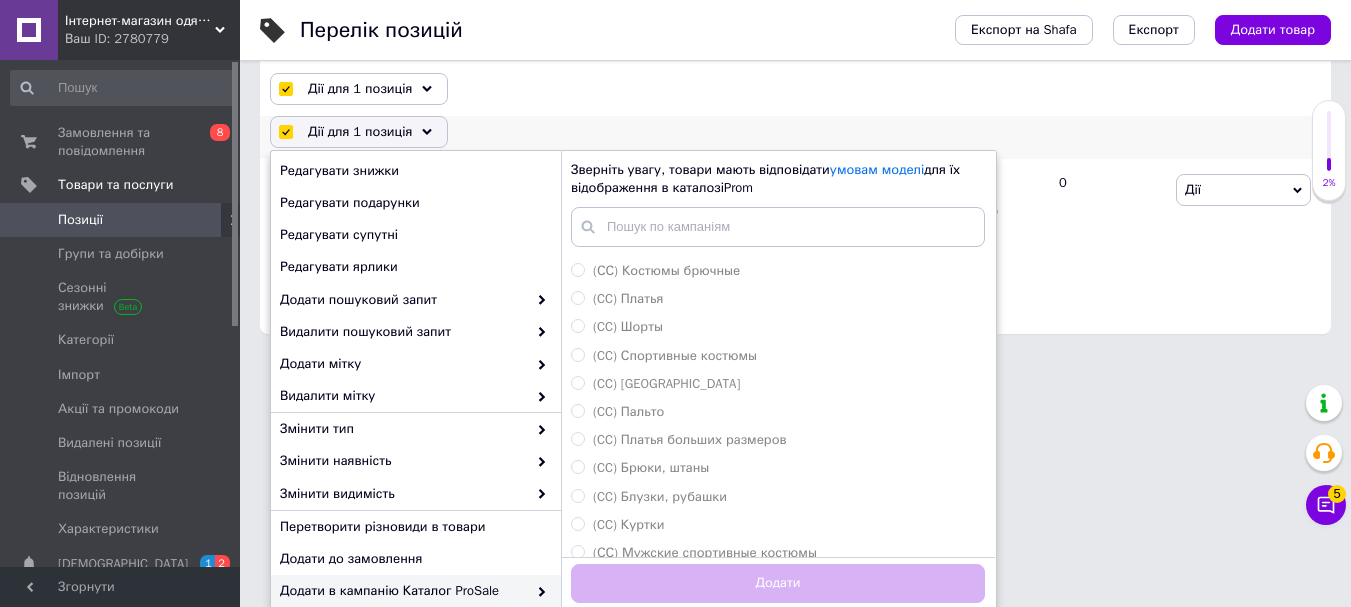 scroll, scrollTop: 19, scrollLeft: 0, axis: vertical 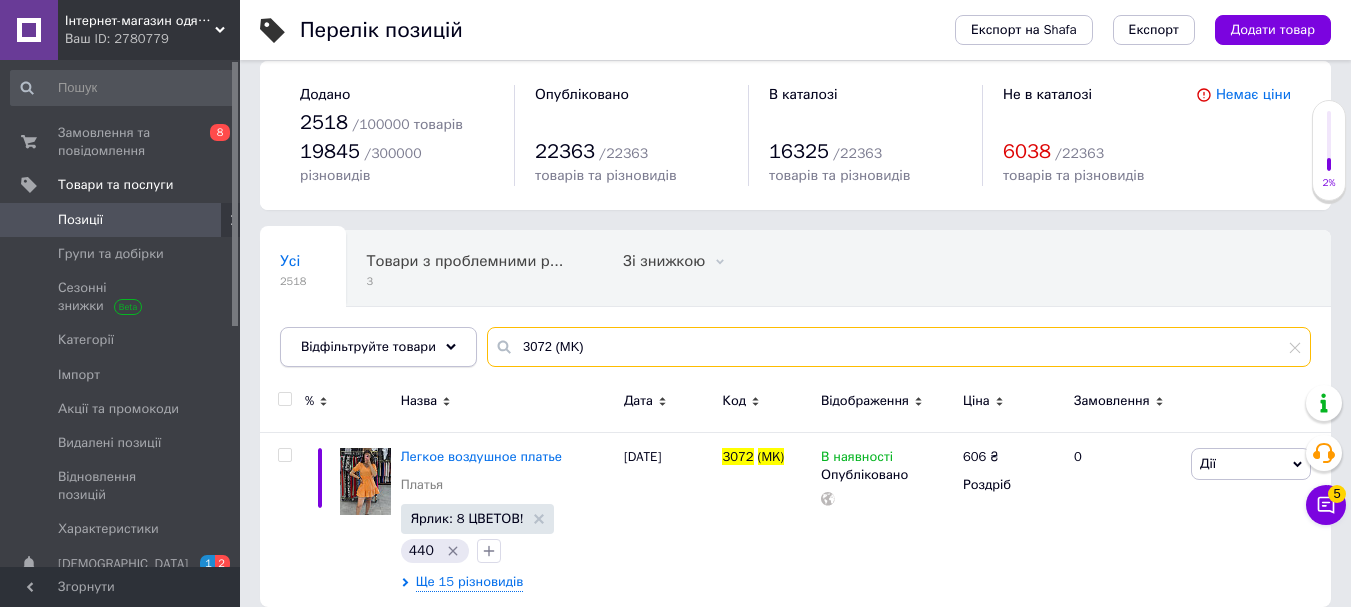drag, startPoint x: 587, startPoint y: 328, endPoint x: 462, endPoint y: 313, distance: 125.89678 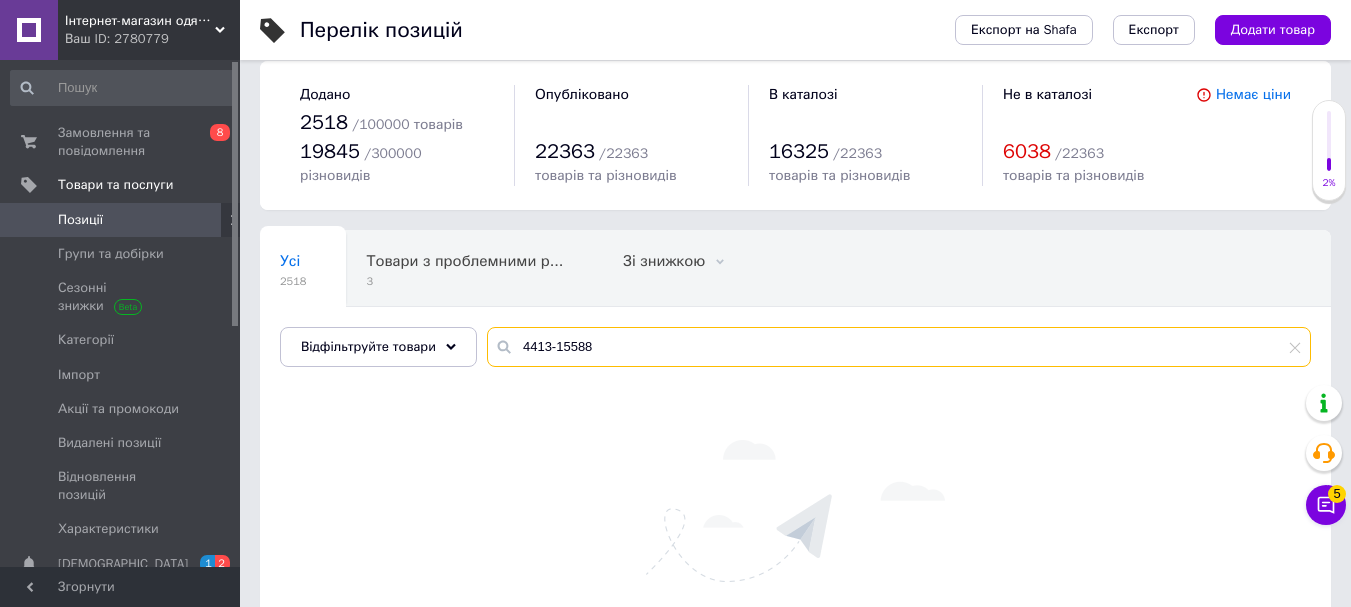 drag, startPoint x: 549, startPoint y: 326, endPoint x: 486, endPoint y: 329, distance: 63.07139 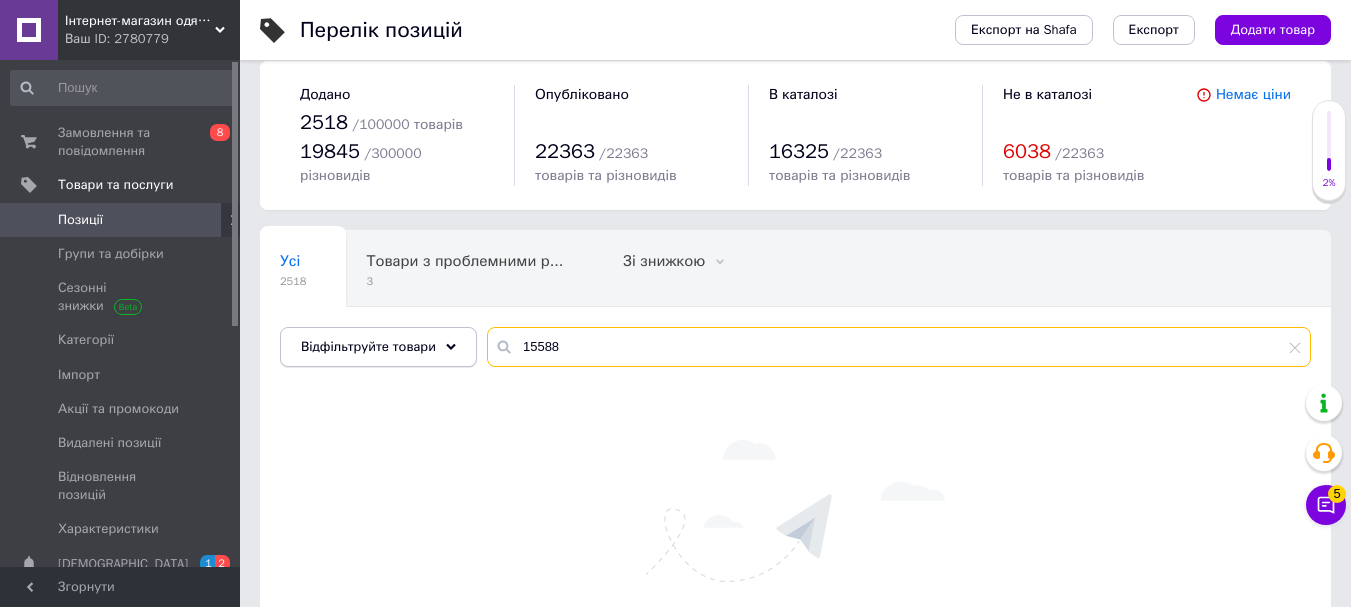 drag, startPoint x: 588, startPoint y: 320, endPoint x: 437, endPoint y: 310, distance: 151.33076 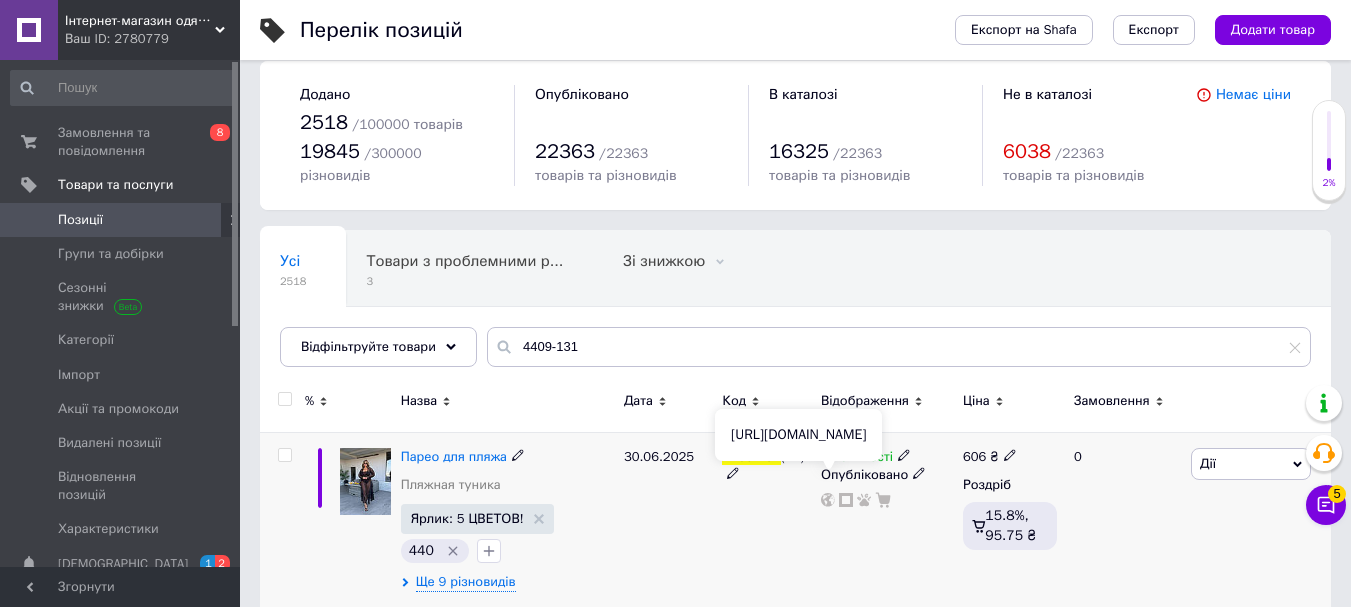 click 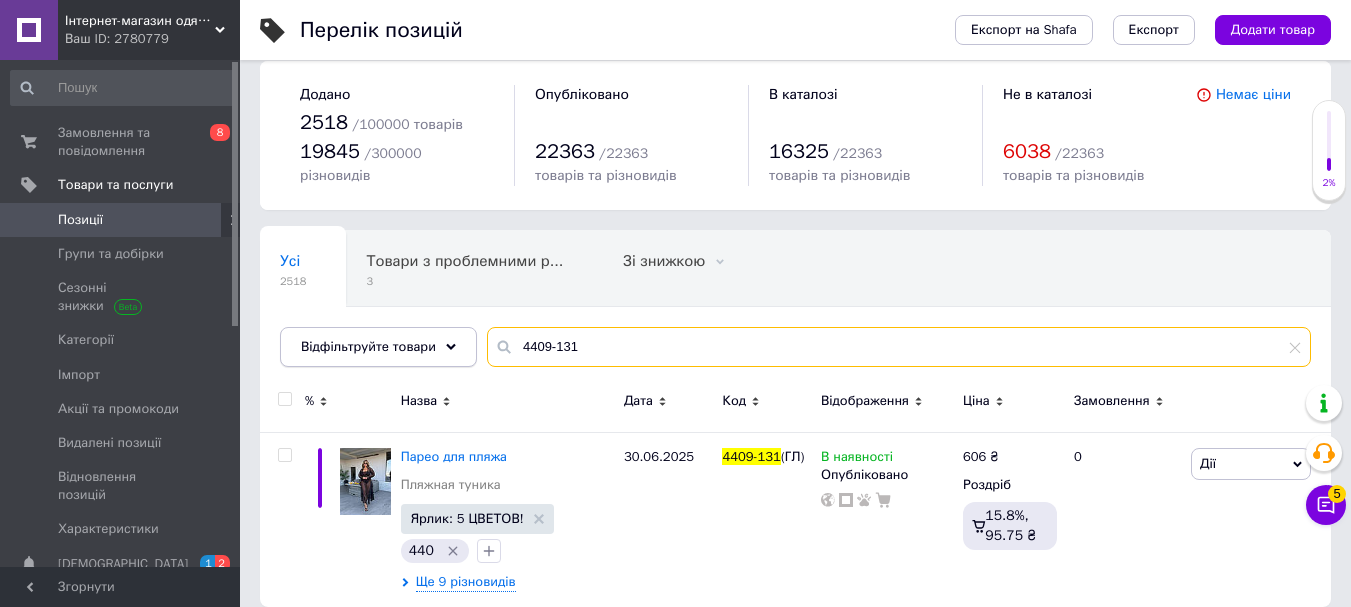 click on "Відфільтруйте товари 4409-131" at bounding box center [795, 347] 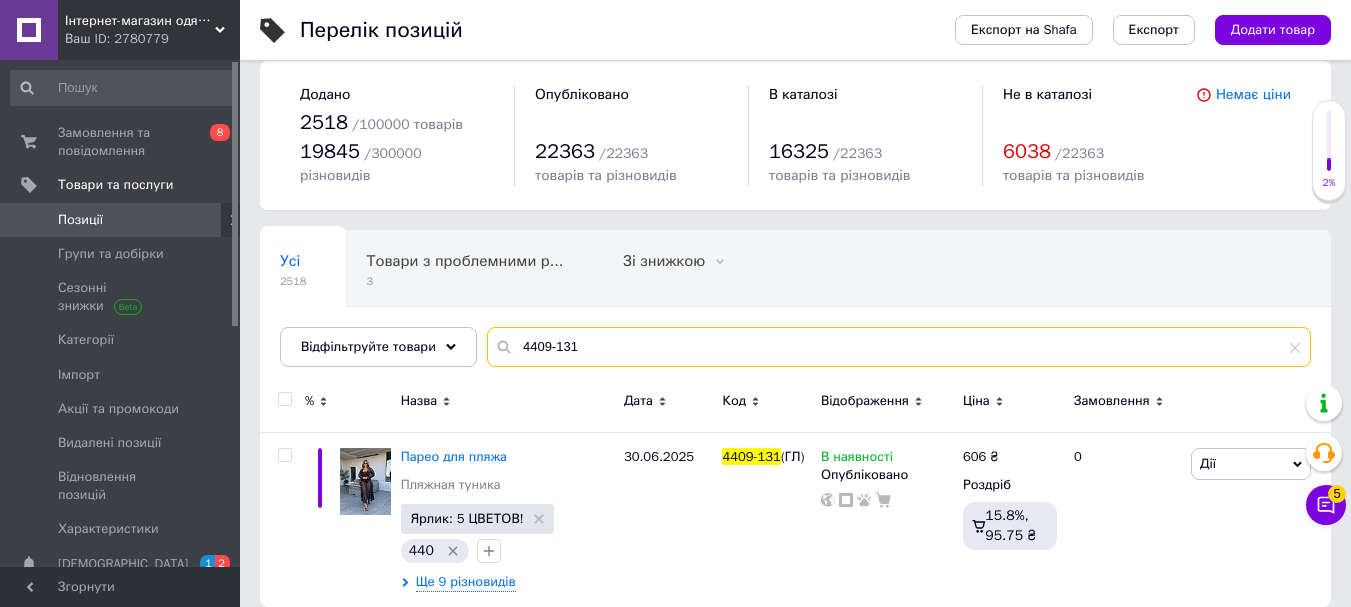 paste on "2" 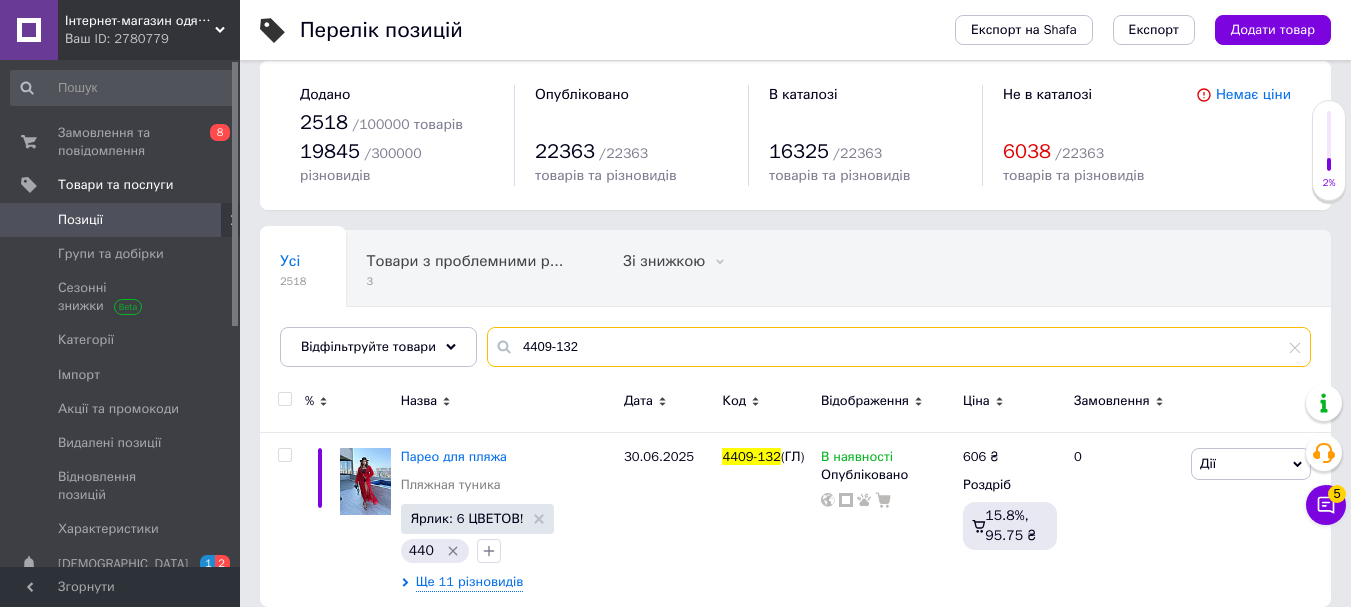 drag, startPoint x: 575, startPoint y: 317, endPoint x: 475, endPoint y: 311, distance: 100.17984 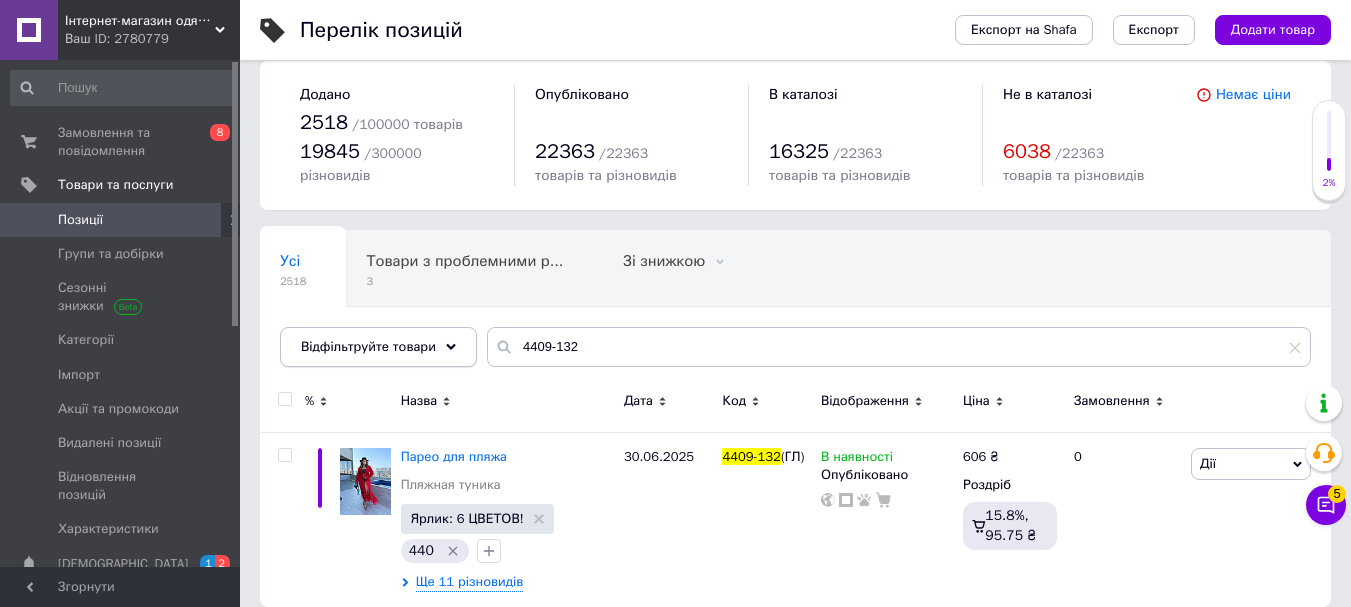 click on "Відфільтруйте товари" at bounding box center (378, 347) 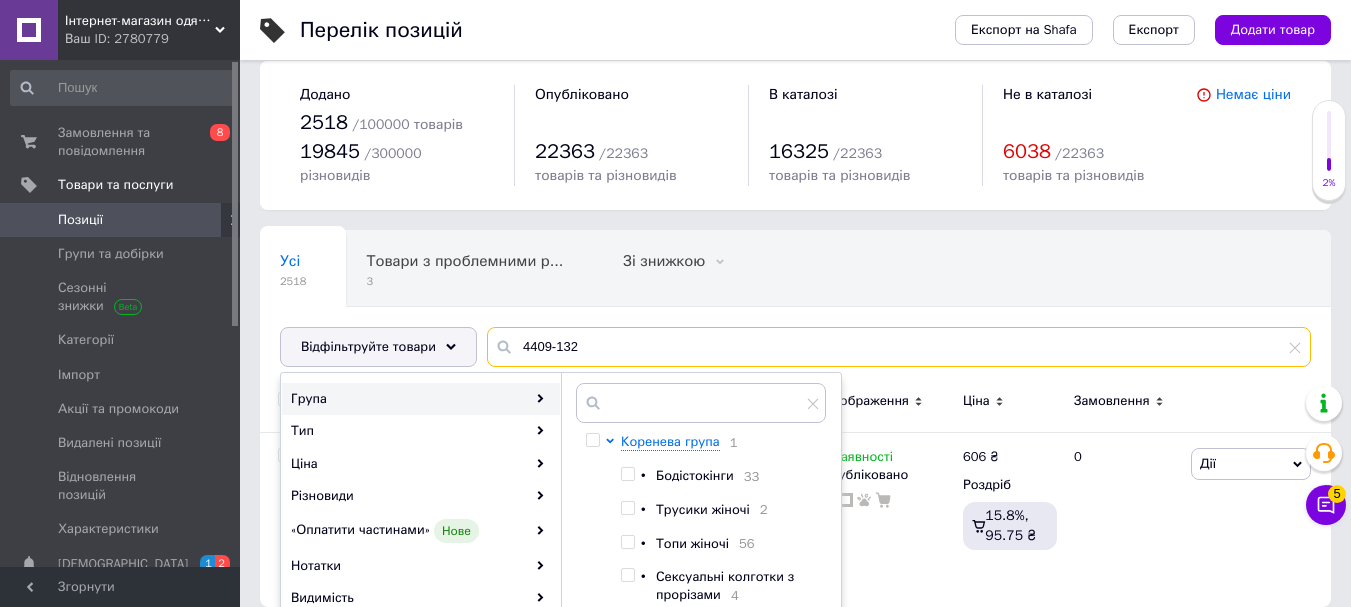 click on "4409-132" at bounding box center (899, 347) 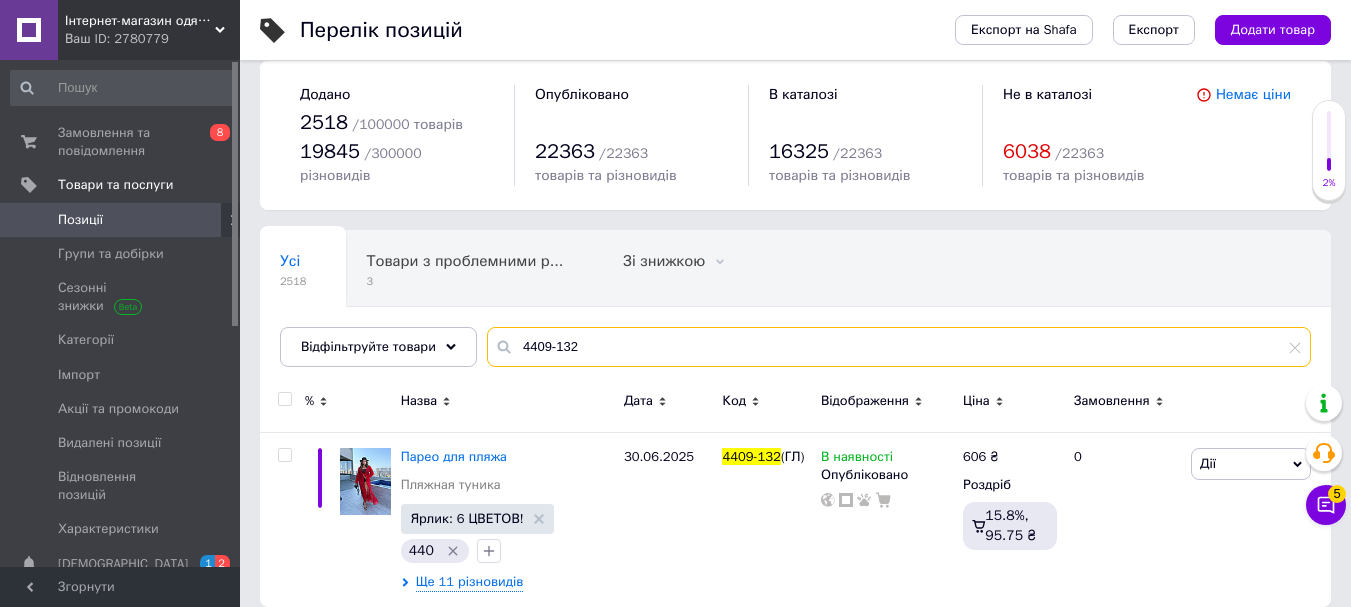 paste on "3" 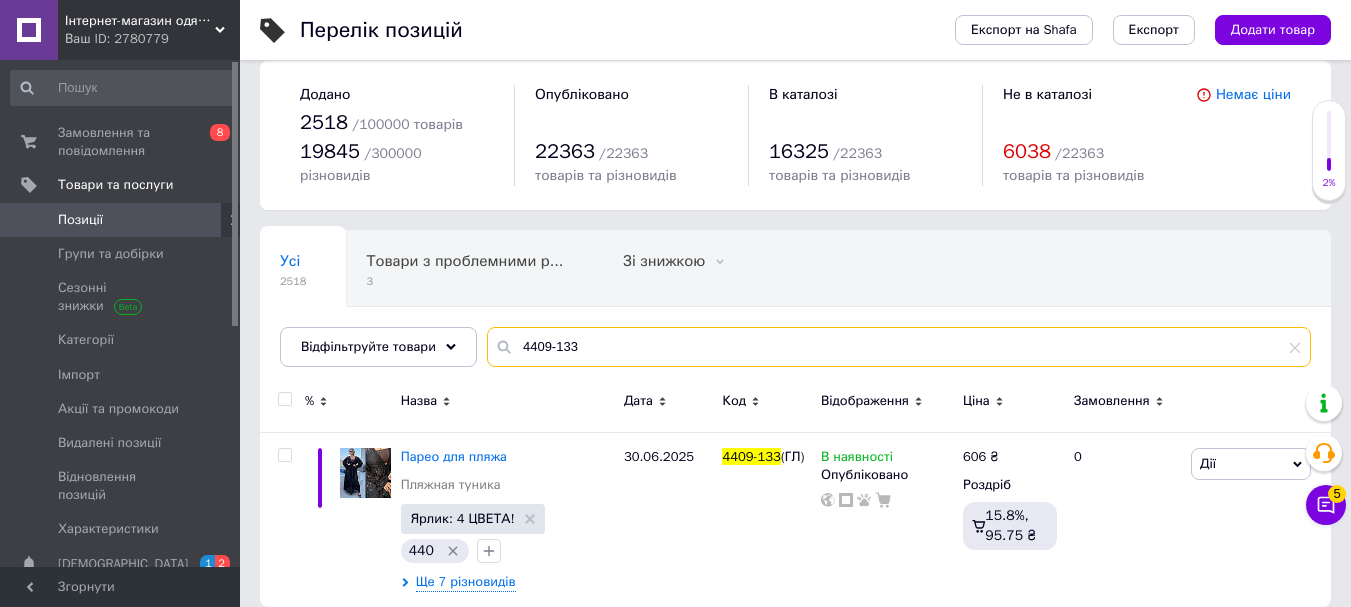 type on "4409-133" 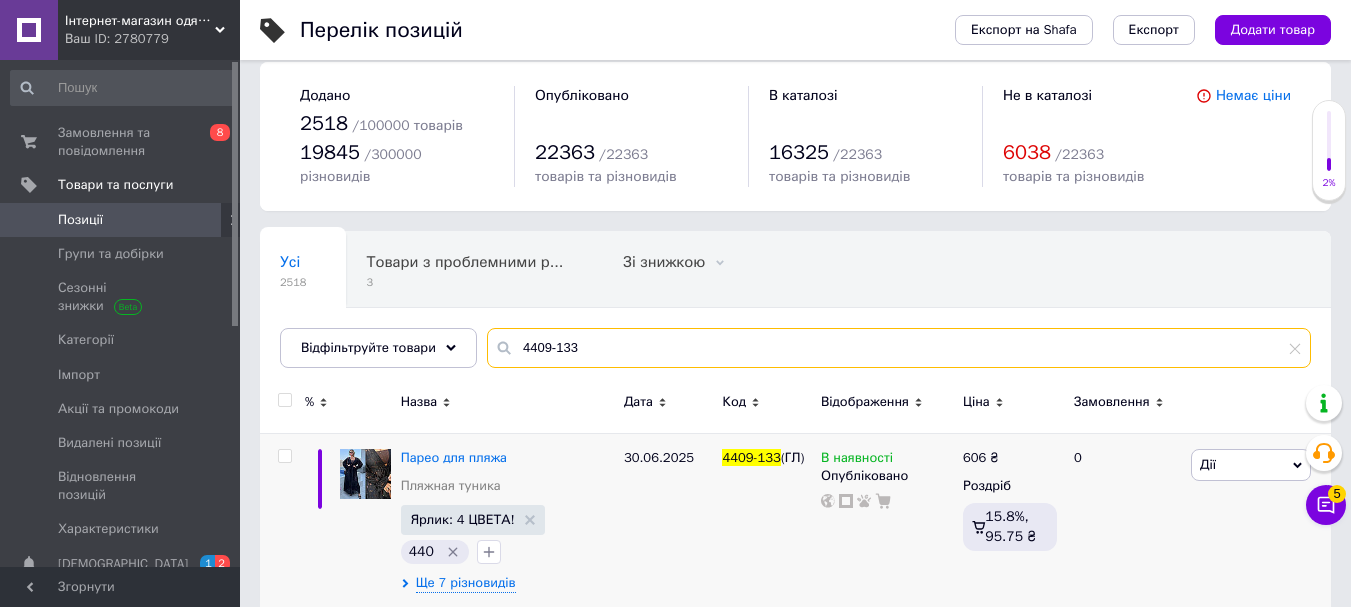 scroll, scrollTop: 19, scrollLeft: 0, axis: vertical 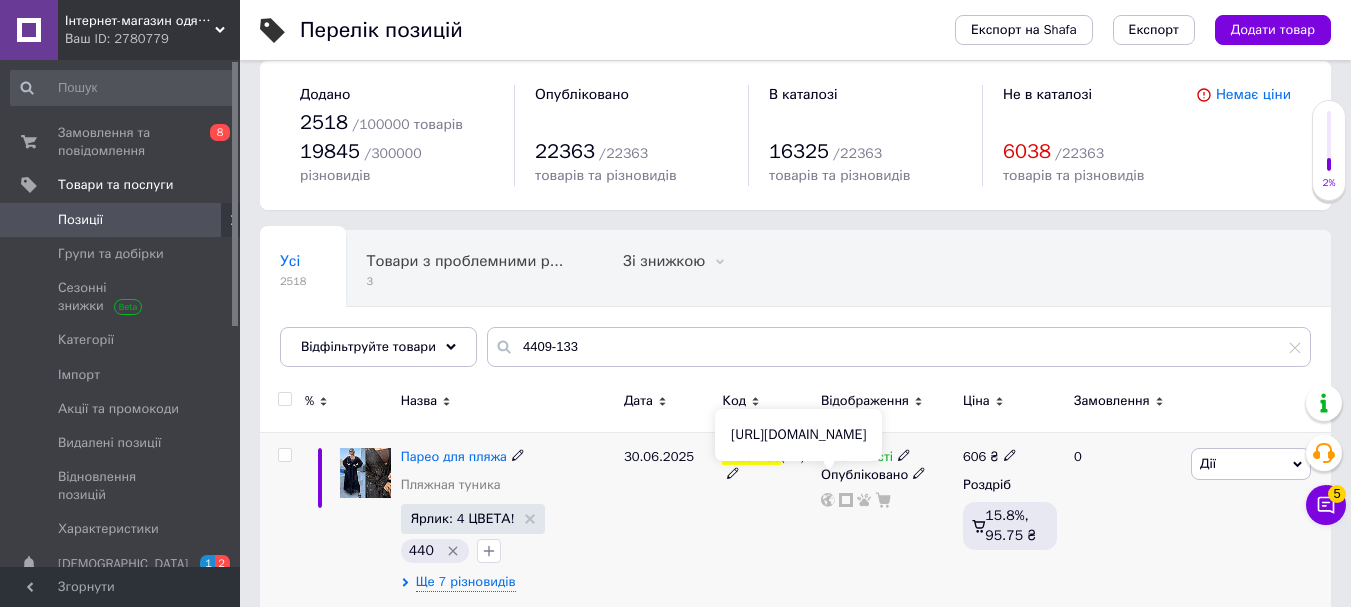 click 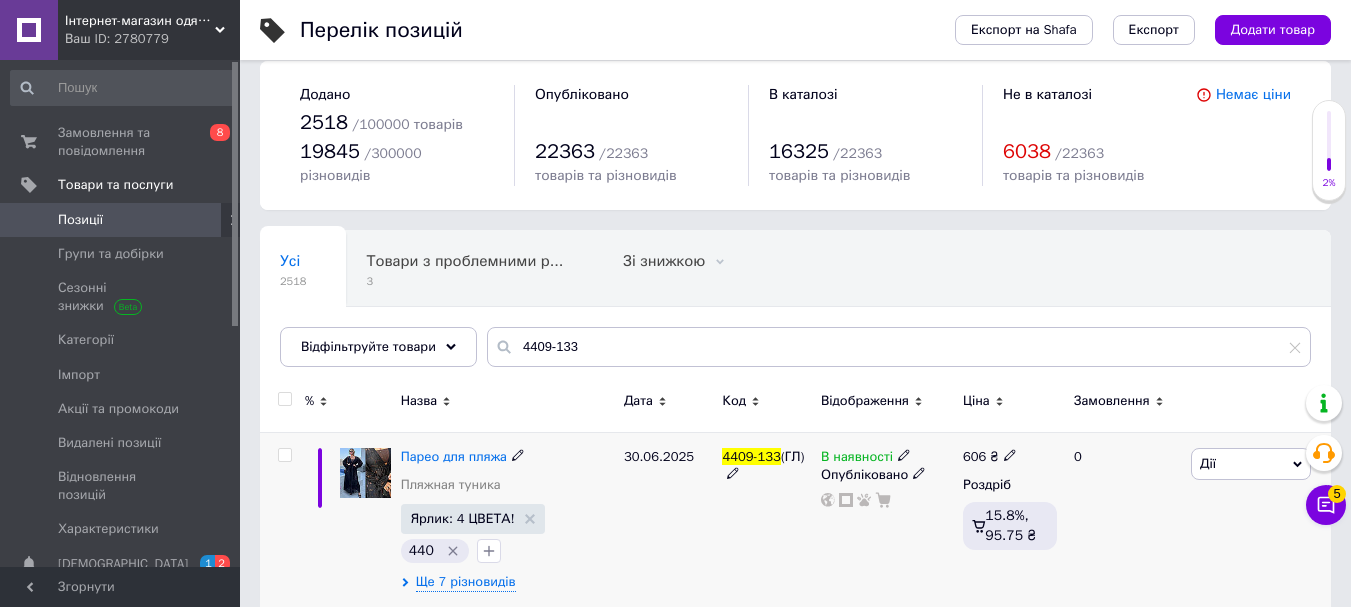 click at bounding box center (284, 455) 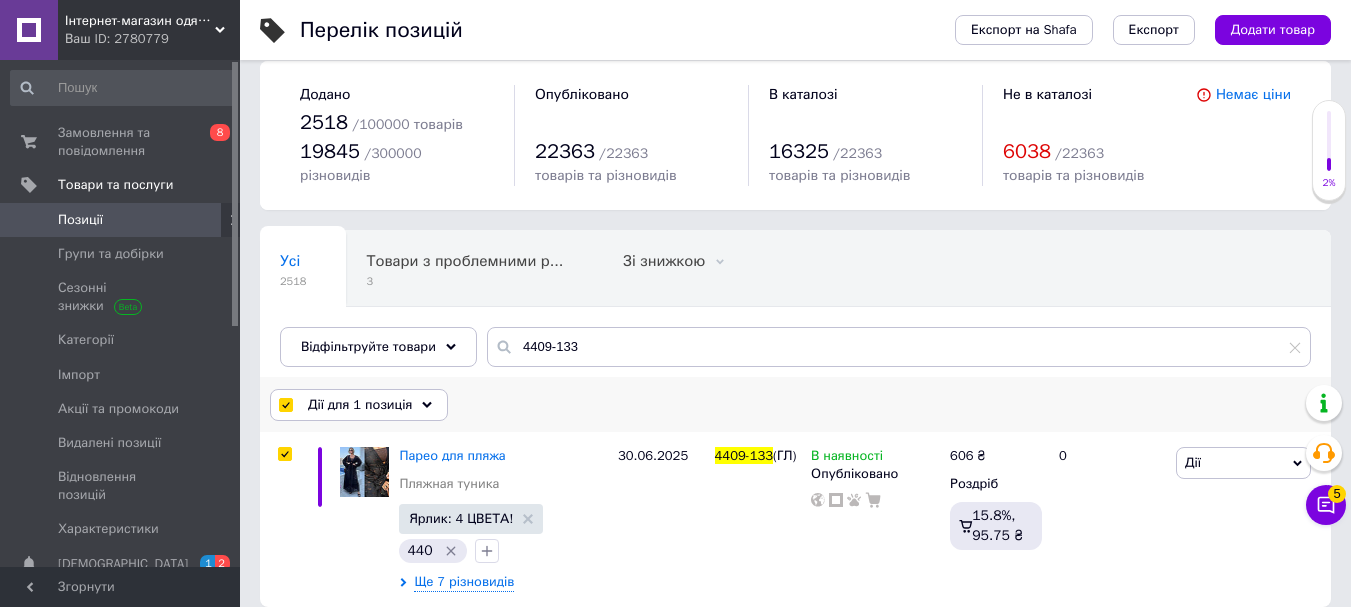 click on "Дії для 1 позиція" at bounding box center (360, 405) 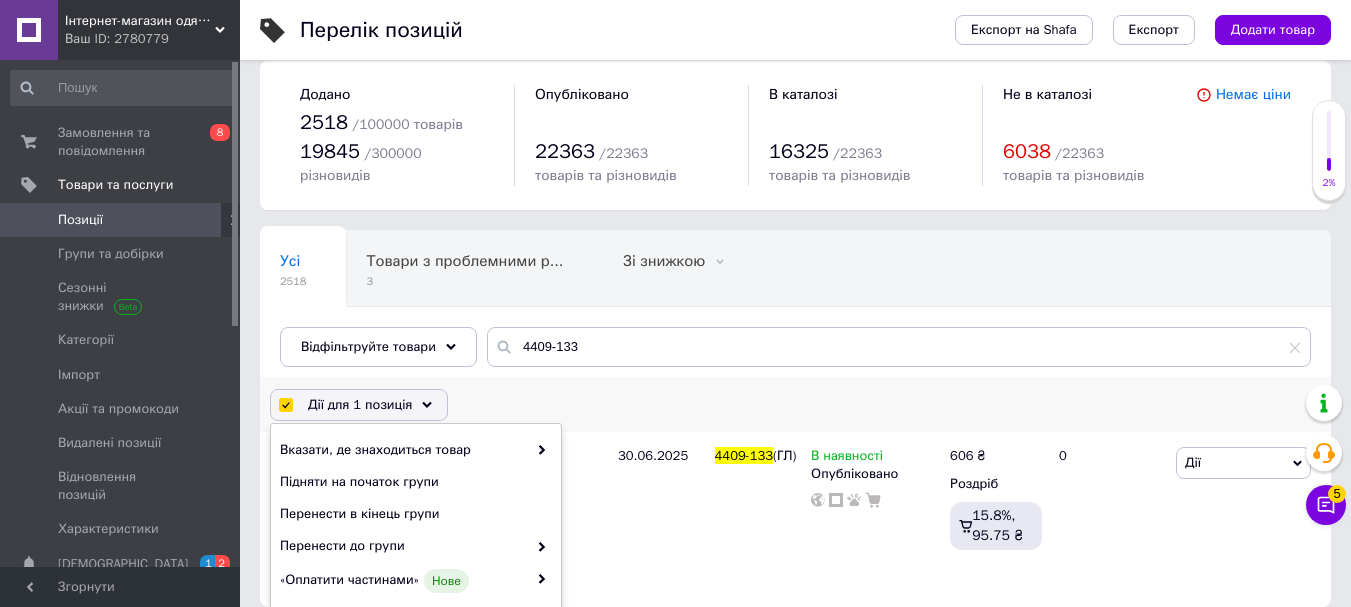 scroll, scrollTop: 277, scrollLeft: 0, axis: vertical 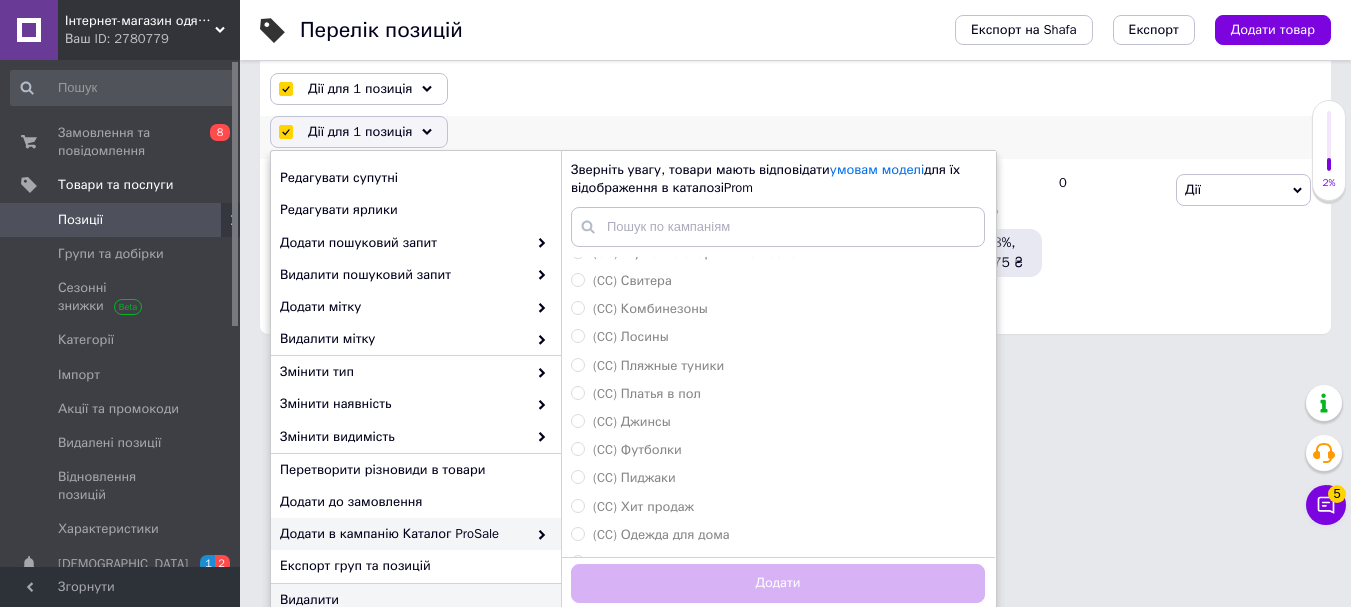 click on "Видалити" at bounding box center (413, 600) 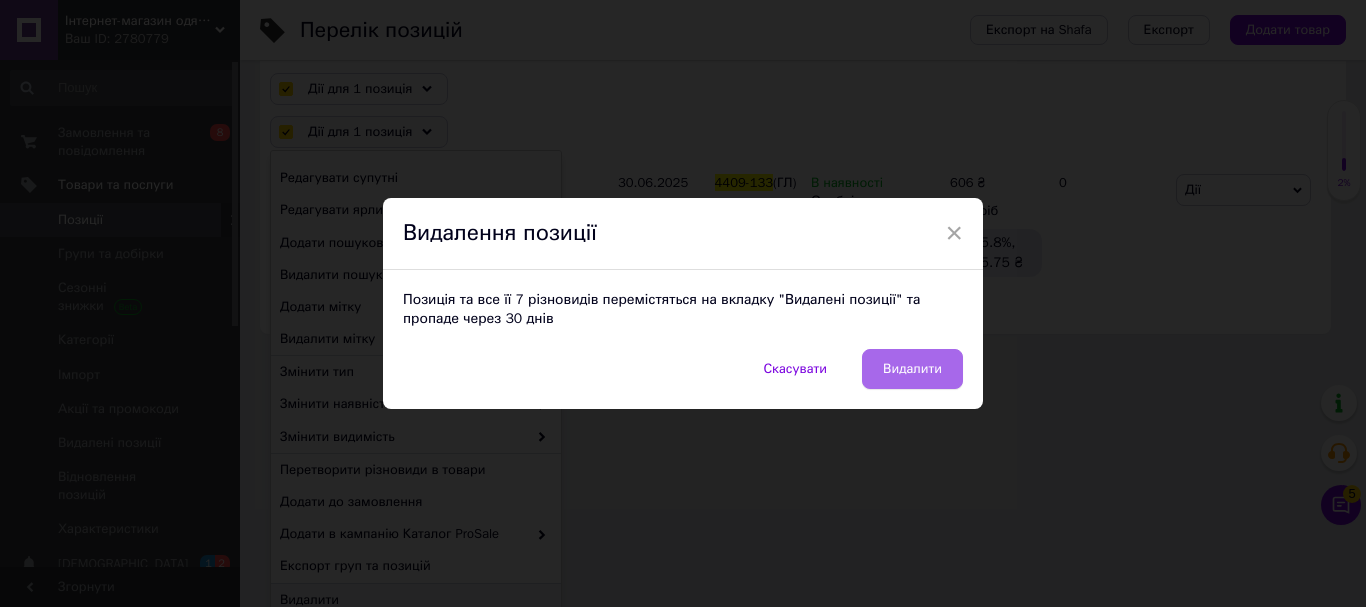 click on "Видалити" at bounding box center (912, 369) 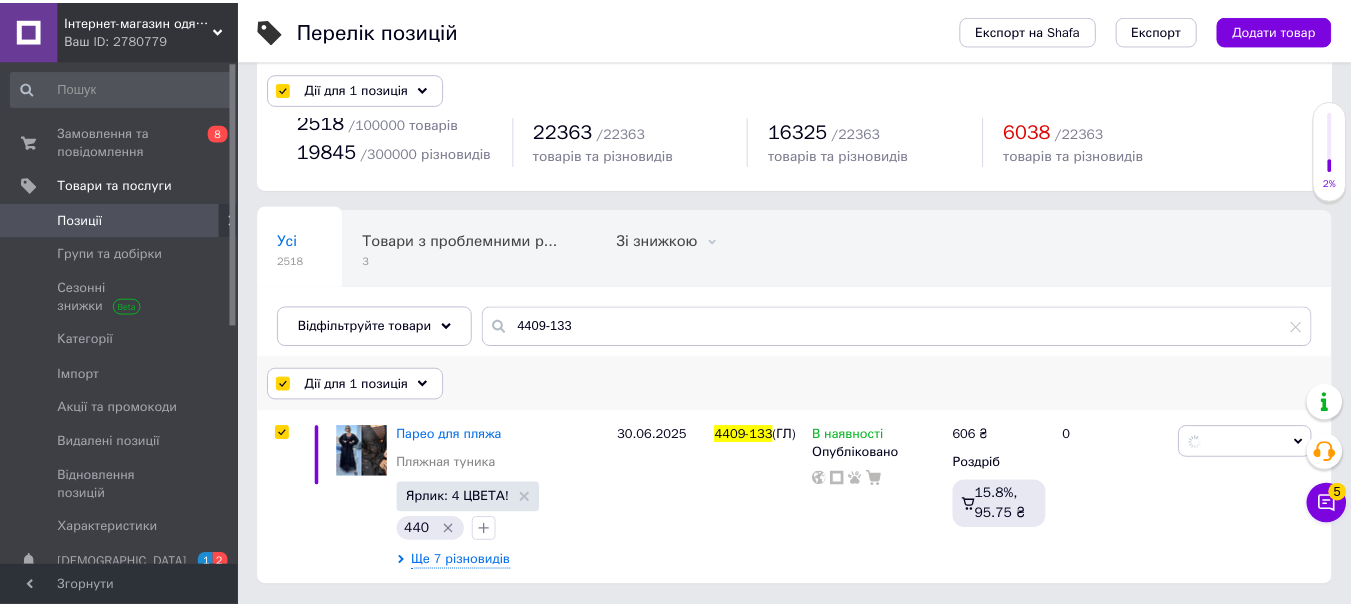 scroll, scrollTop: 19, scrollLeft: 0, axis: vertical 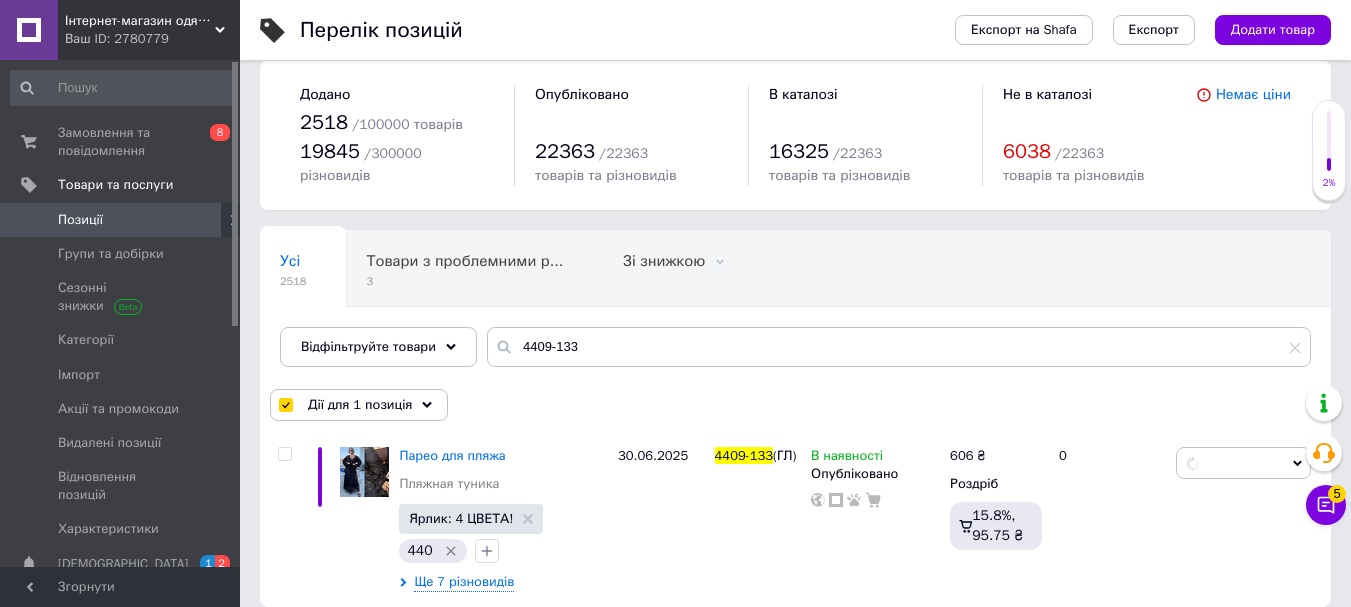 checkbox on "false" 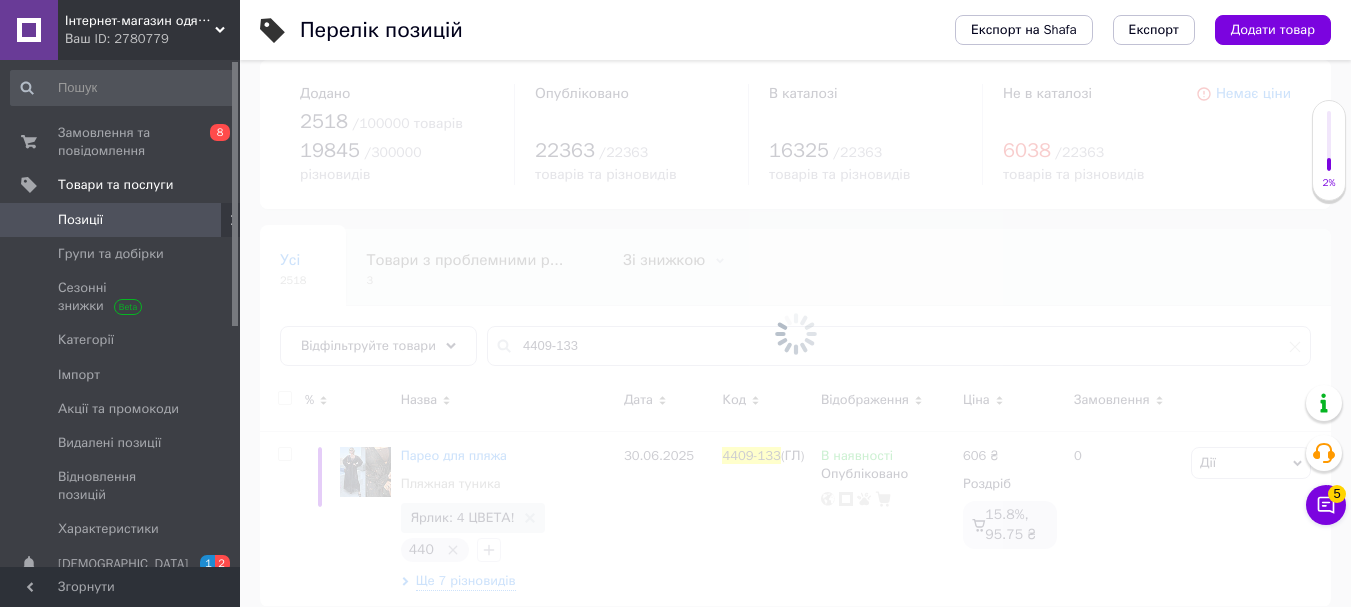 click at bounding box center (795, 333) 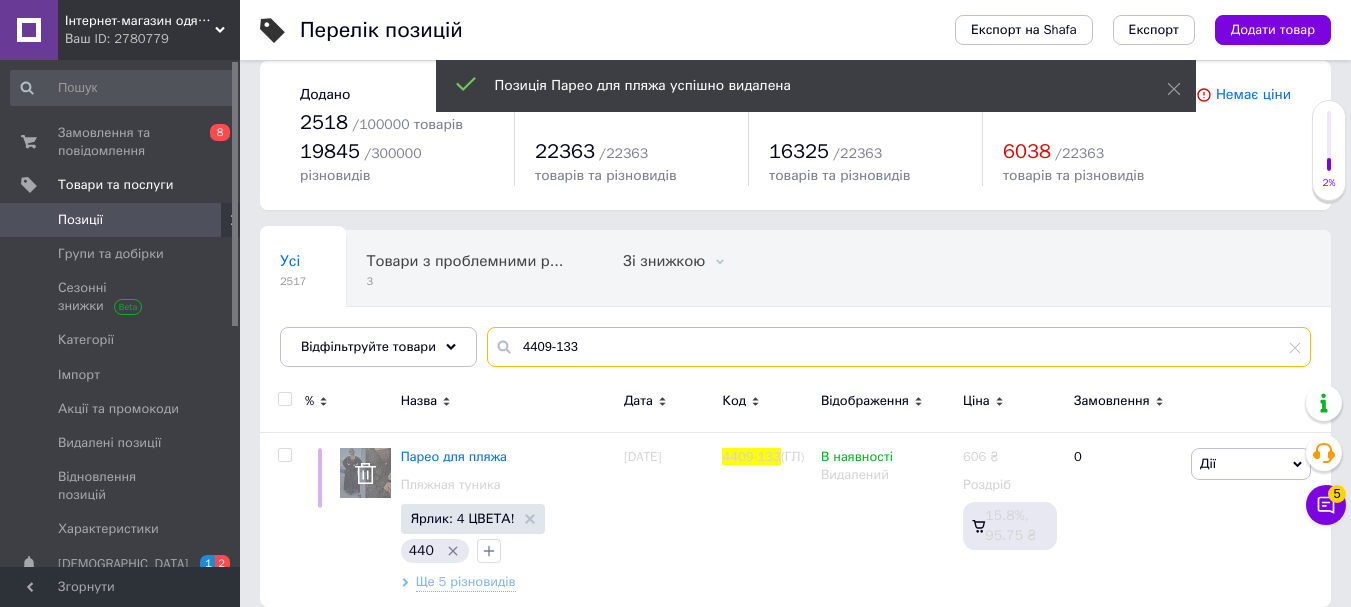 click on "4409-133" at bounding box center (899, 347) 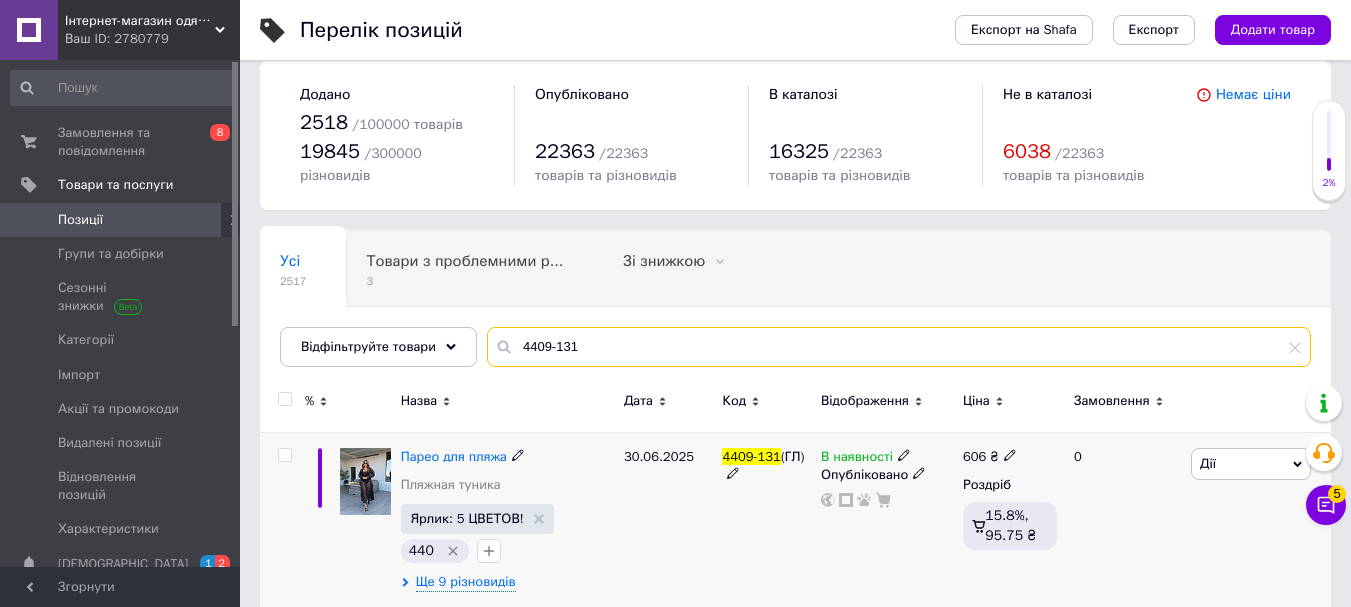type on "4409-131" 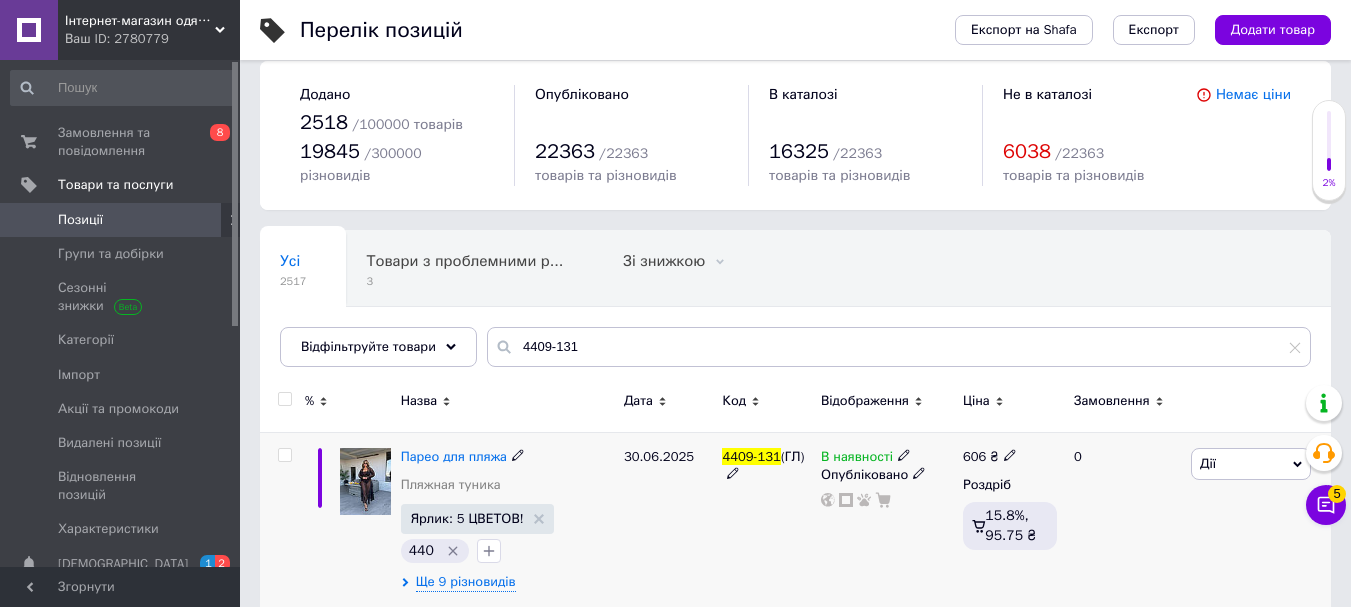 click at bounding box center (284, 455) 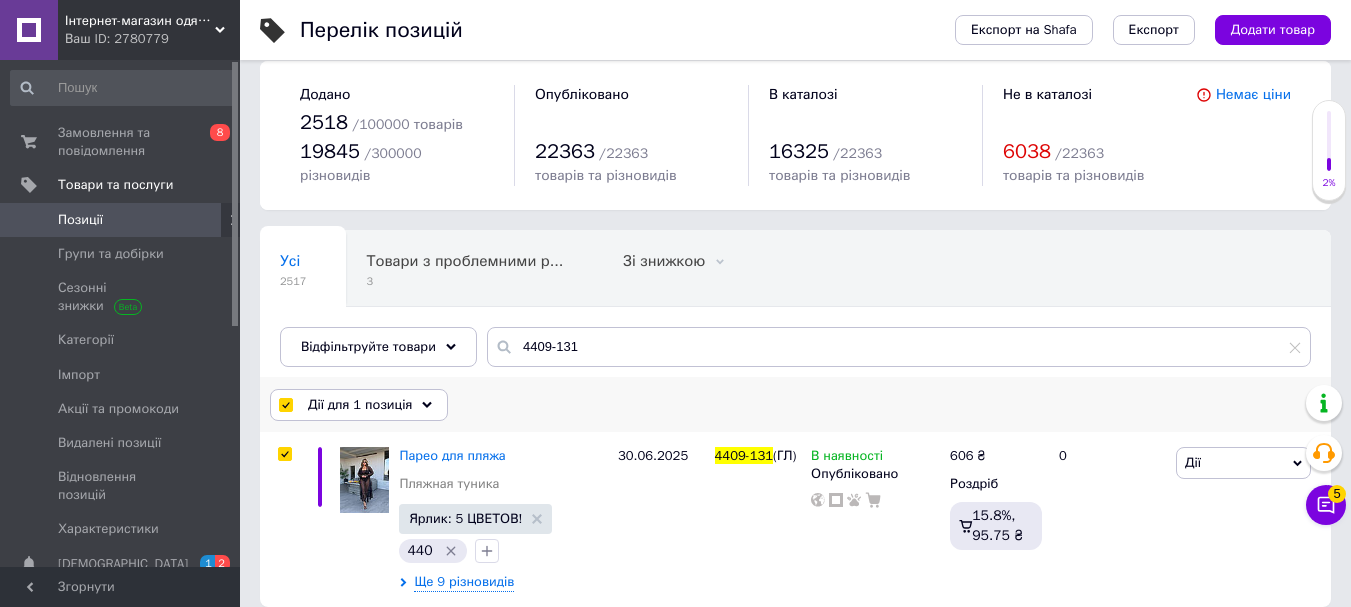 drag, startPoint x: 341, startPoint y: 393, endPoint x: 502, endPoint y: 437, distance: 166.90416 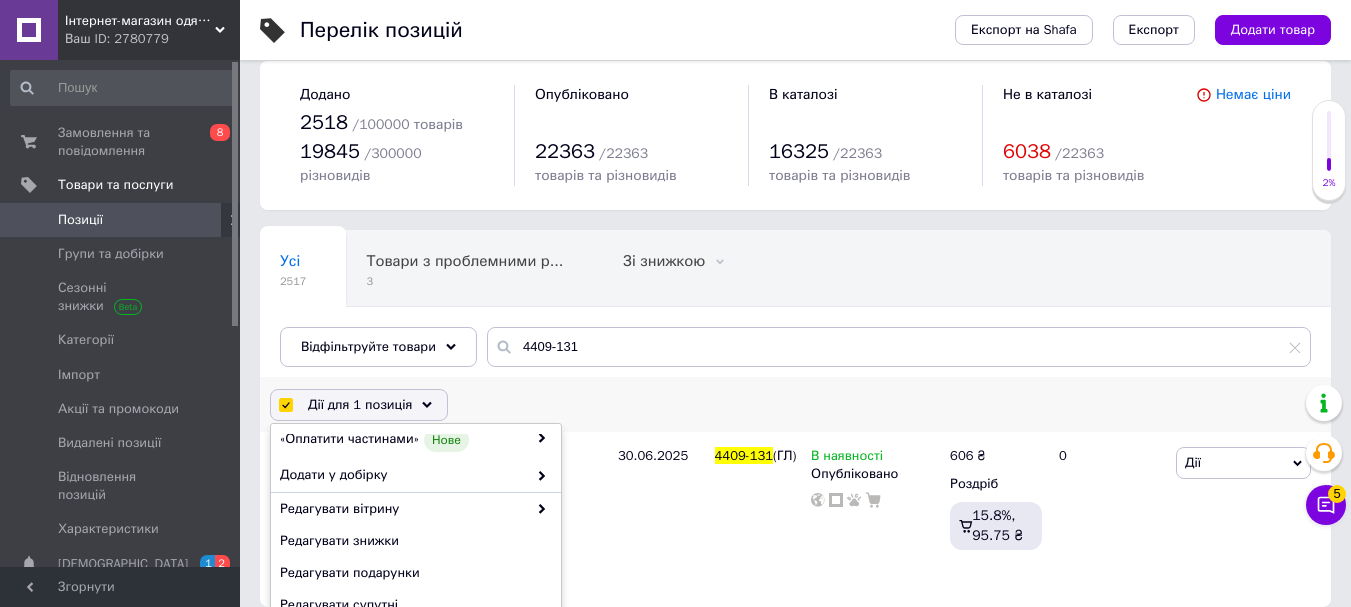 scroll, scrollTop: 285, scrollLeft: 0, axis: vertical 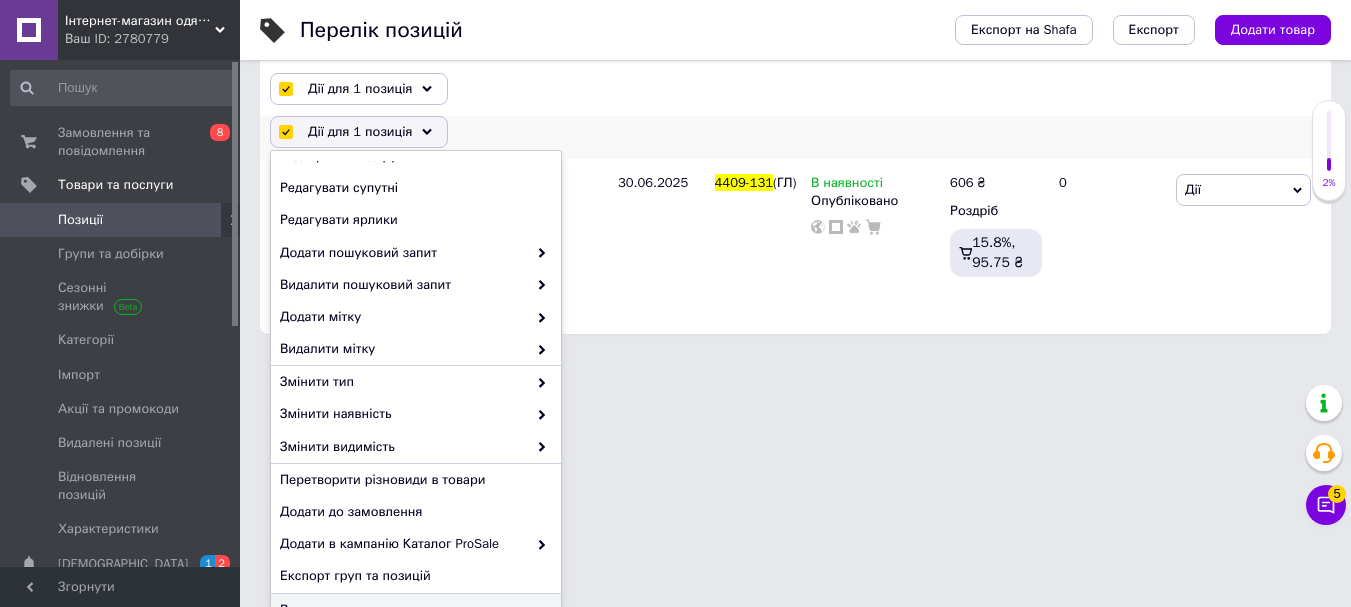 click on "Видалити" at bounding box center (413, 610) 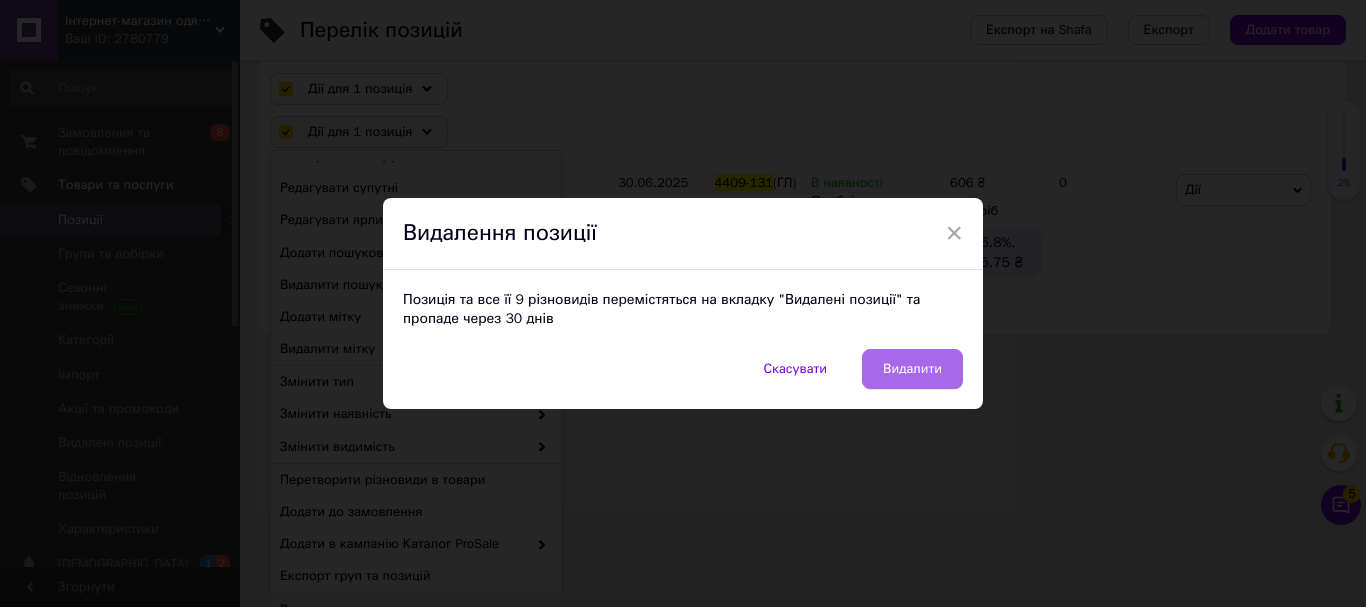 click on "Видалити" at bounding box center [912, 369] 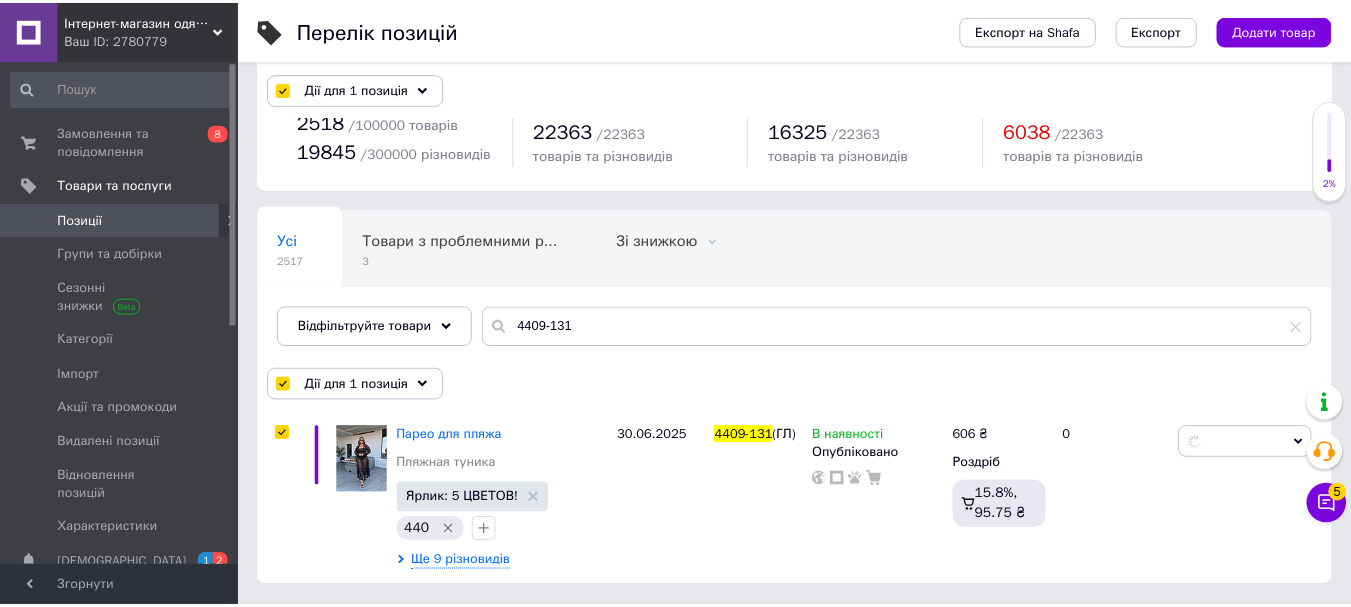 scroll, scrollTop: 19, scrollLeft: 0, axis: vertical 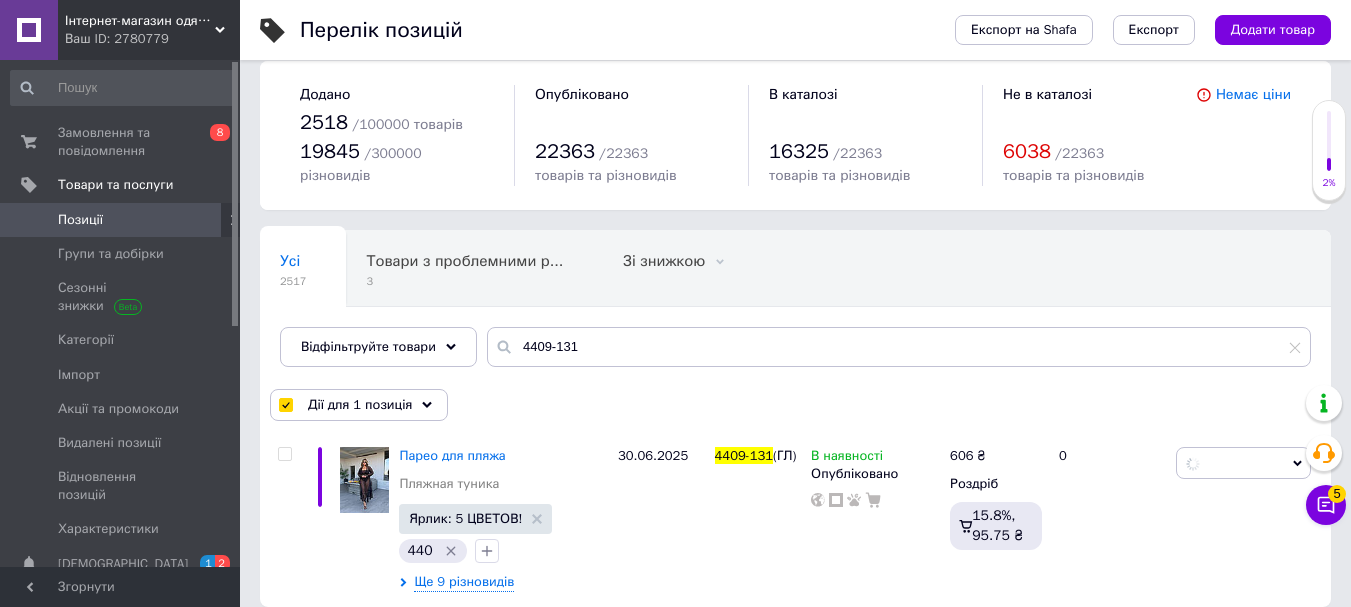checkbox on "false" 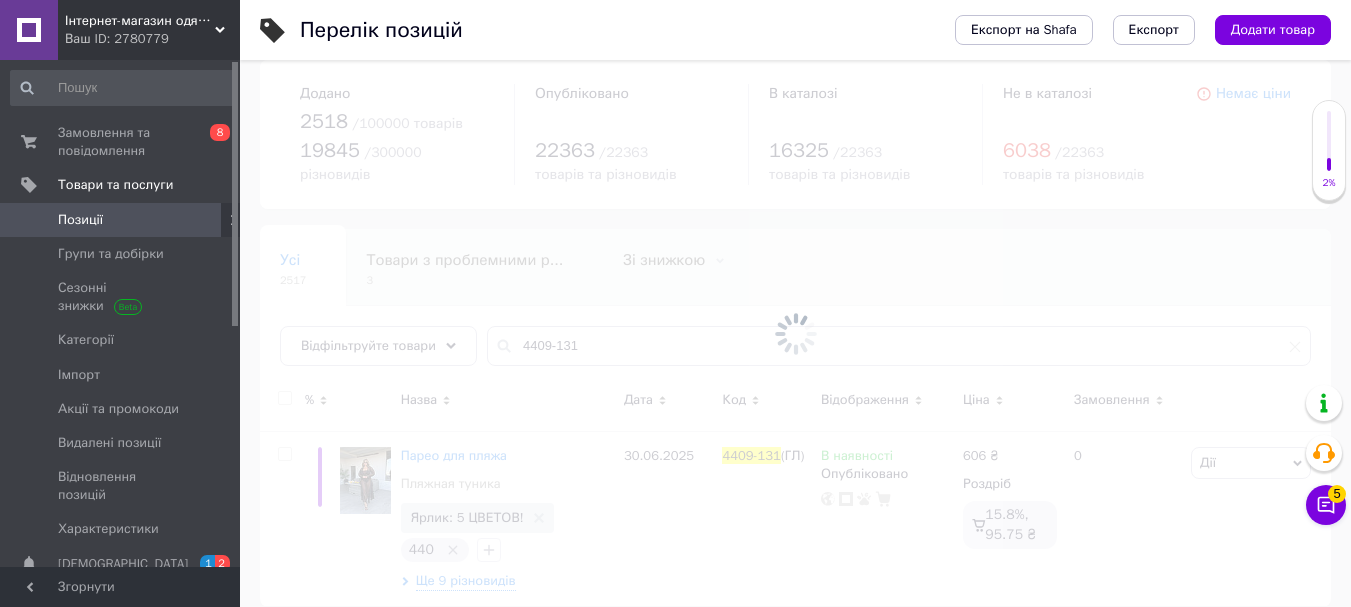scroll, scrollTop: 19, scrollLeft: 0, axis: vertical 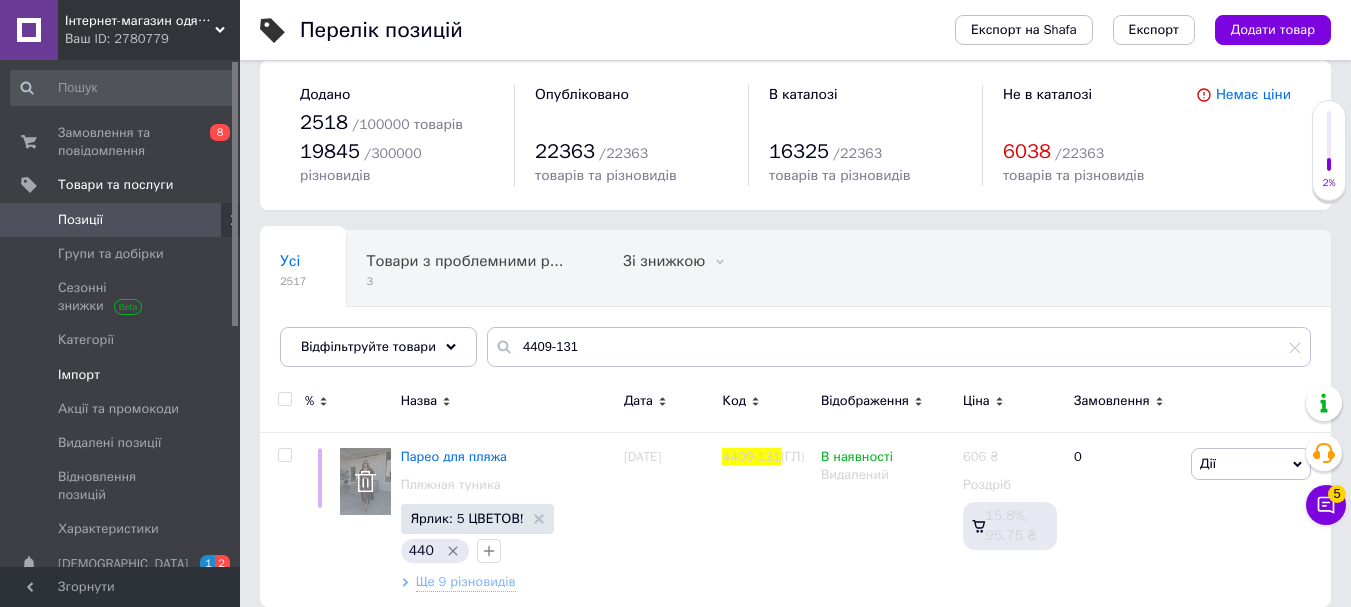 click on "Імпорт" at bounding box center [121, 375] 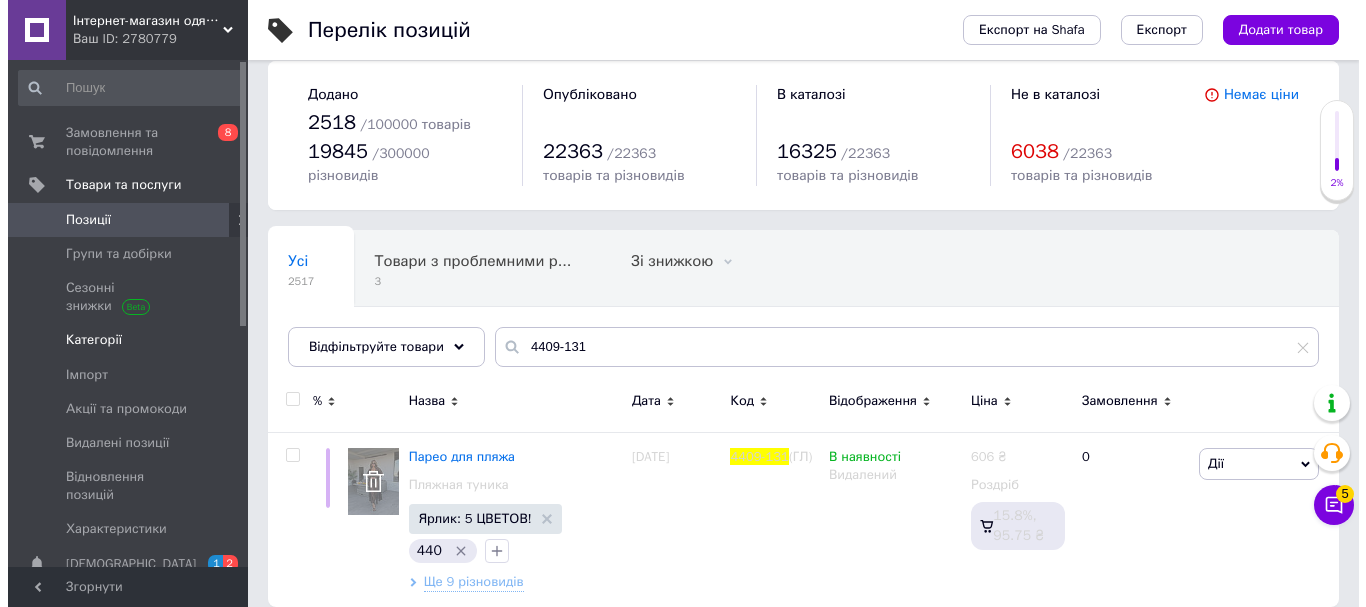 scroll, scrollTop: 0, scrollLeft: 0, axis: both 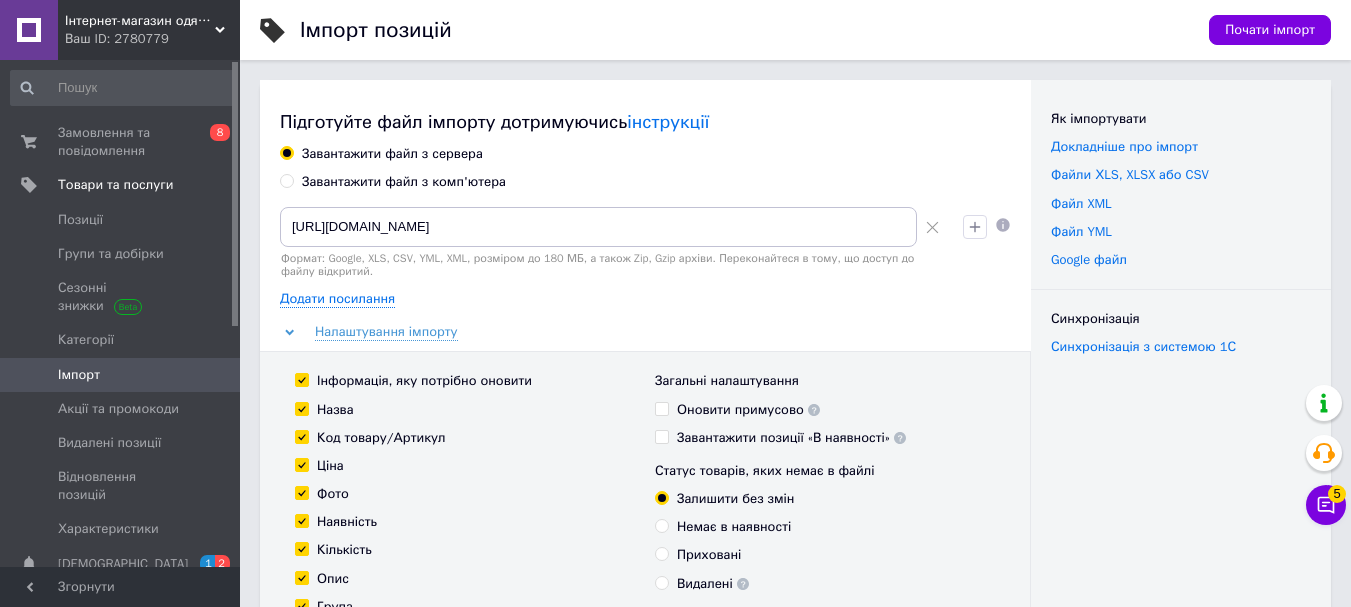 click on "Завантажити файл з комп'ютера" at bounding box center [286, 180] 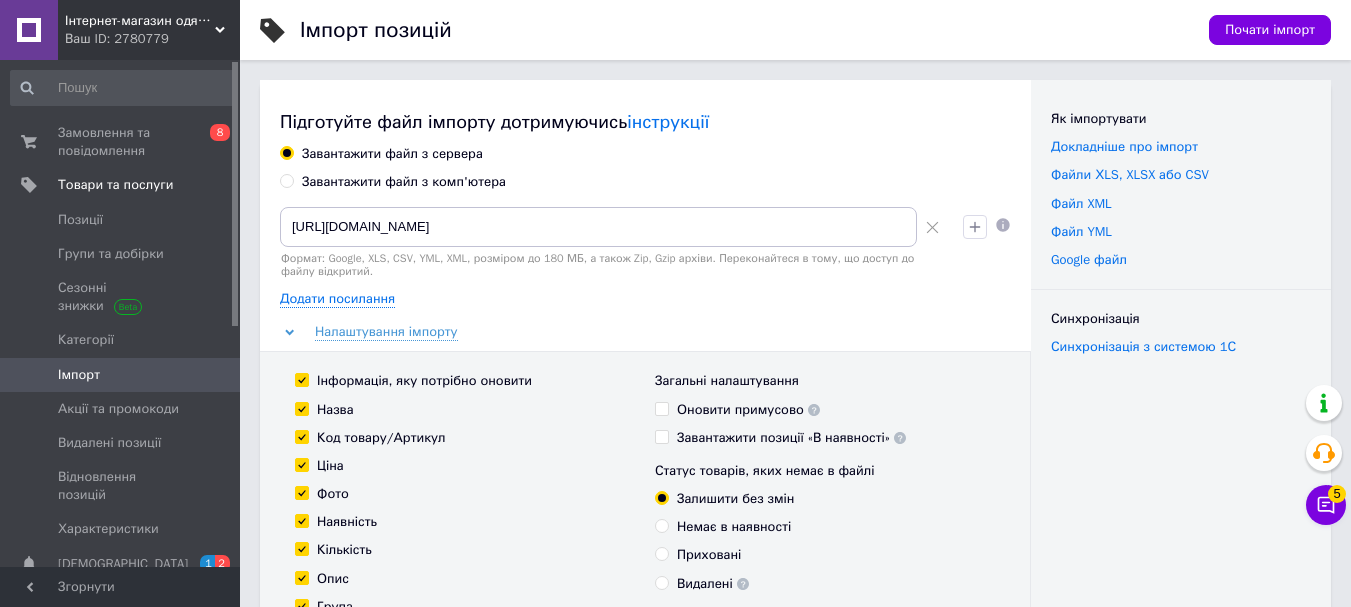 radio on "true" 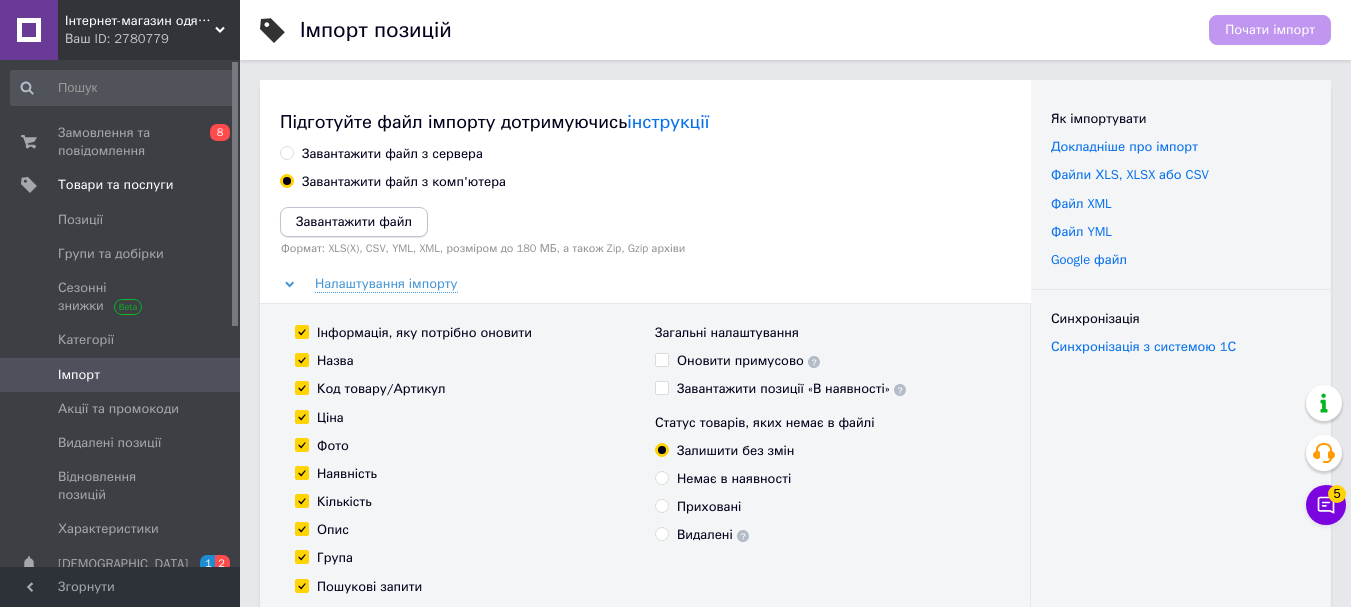 click on "Завантажити файл" at bounding box center (354, 221) 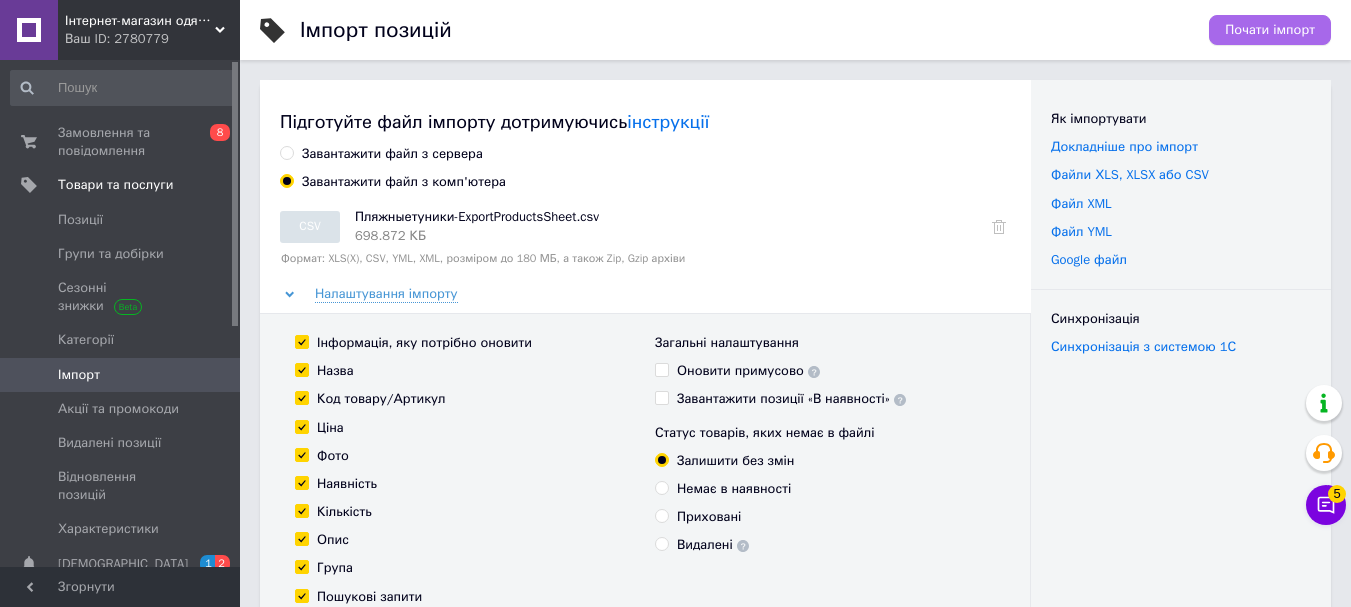 click on "Почати імпорт" at bounding box center (1270, 30) 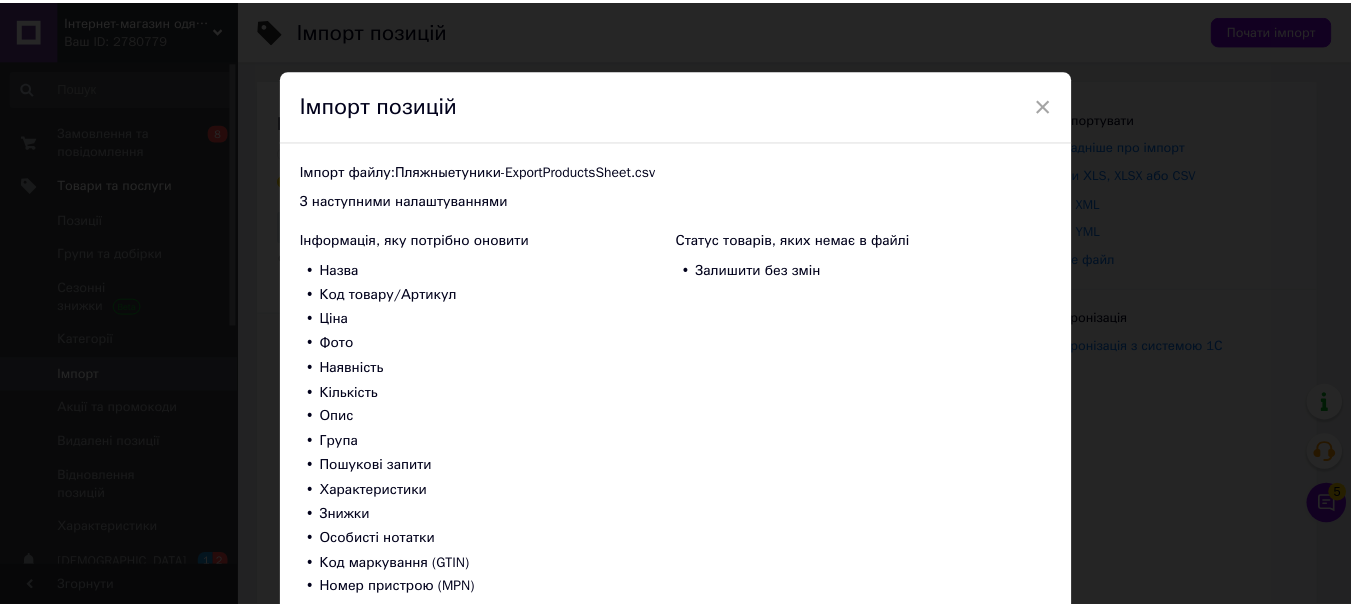 scroll, scrollTop: 167, scrollLeft: 0, axis: vertical 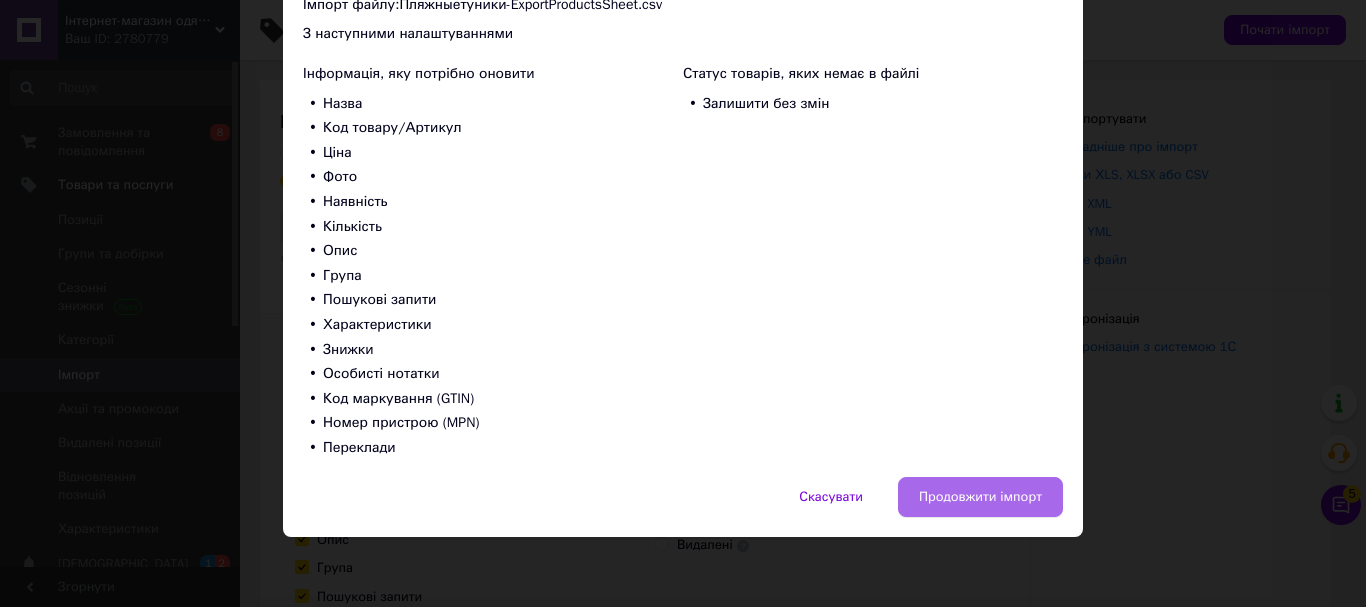 click on "Продовжити імпорт" at bounding box center [980, 497] 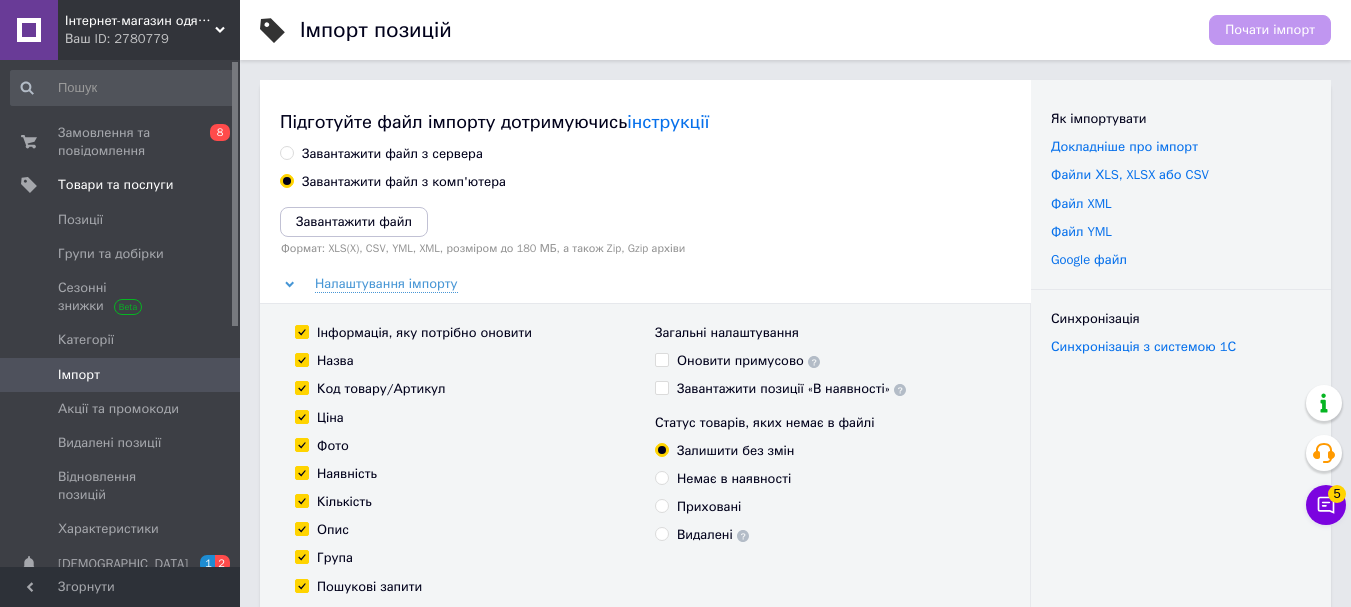 scroll, scrollTop: 500, scrollLeft: 0, axis: vertical 